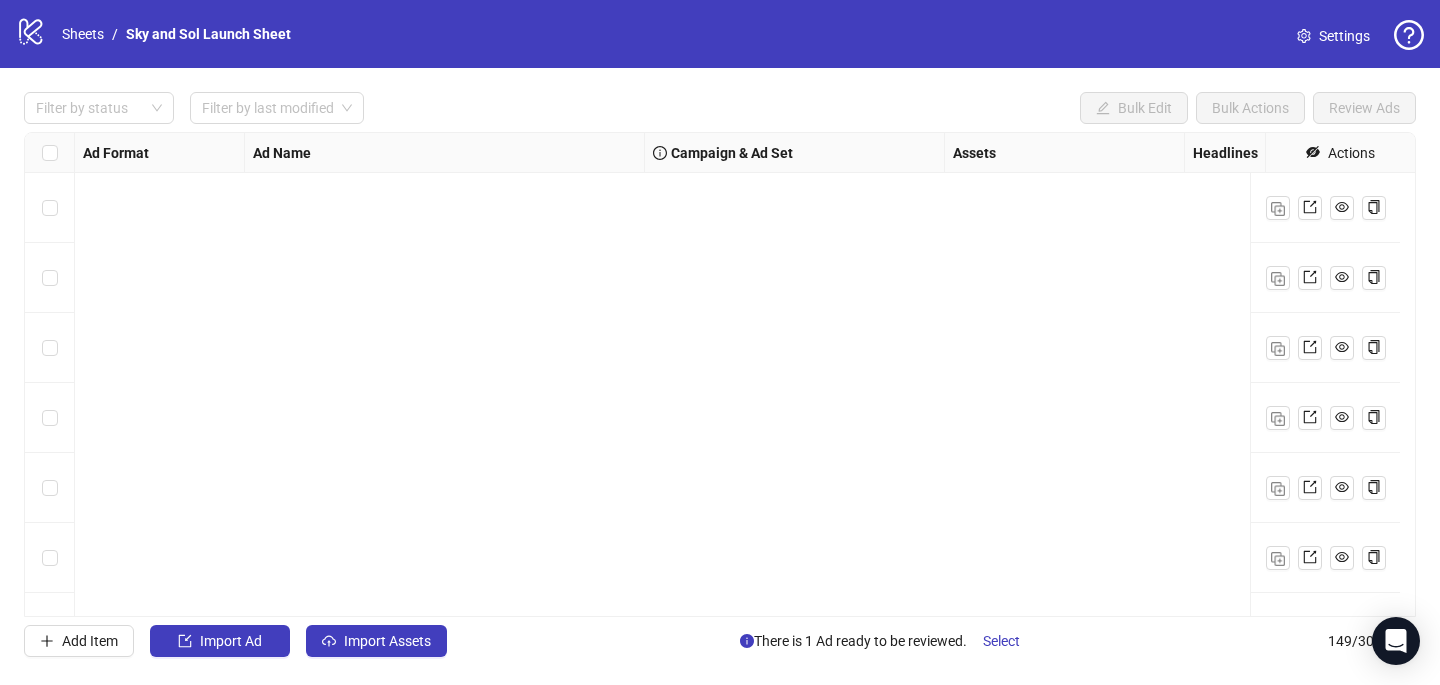 scroll, scrollTop: 0, scrollLeft: 0, axis: both 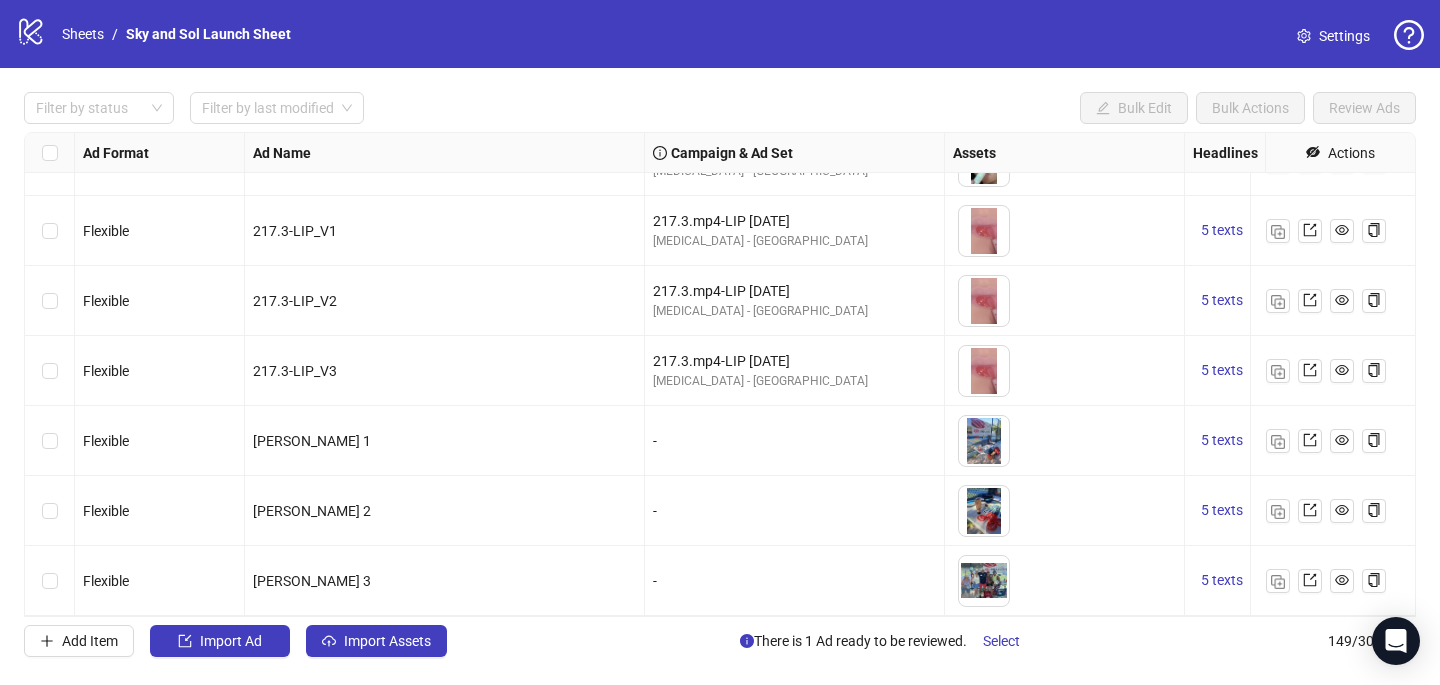 click on "-" at bounding box center [794, 581] 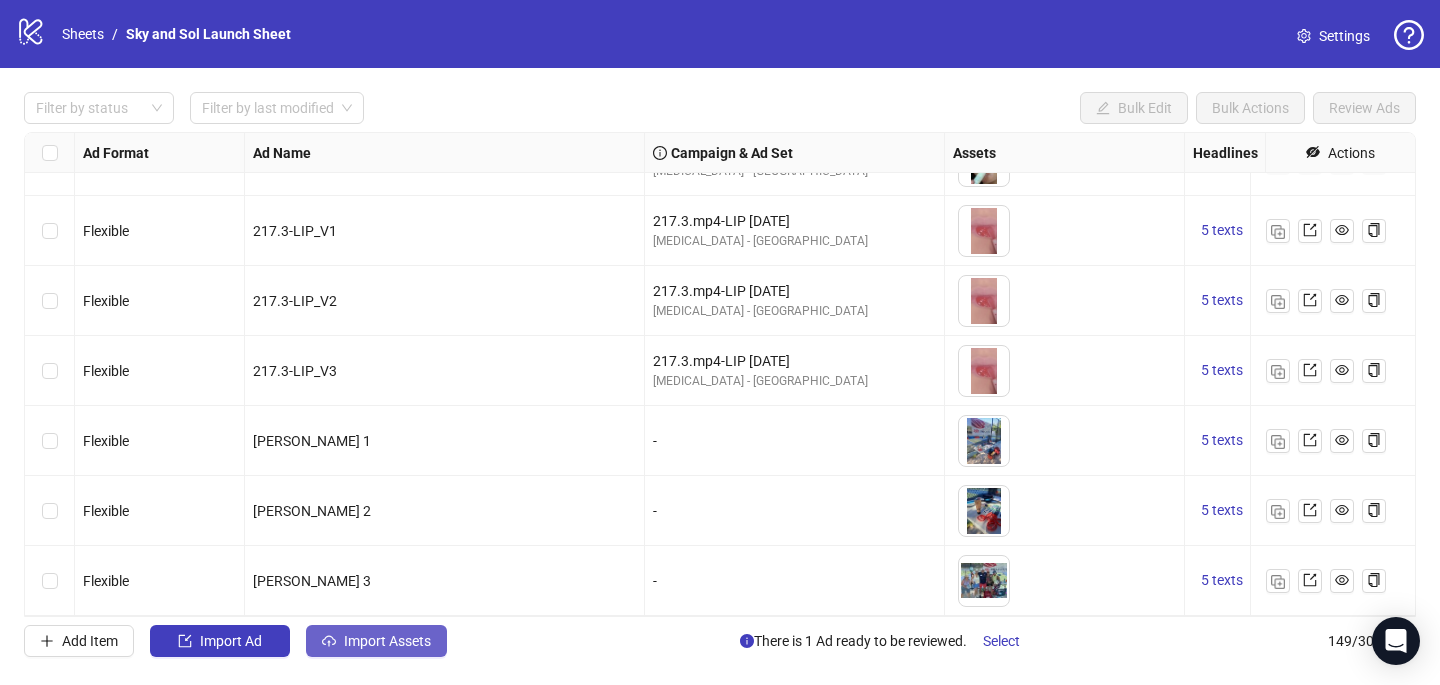 click on "Import Assets" at bounding box center [387, 641] 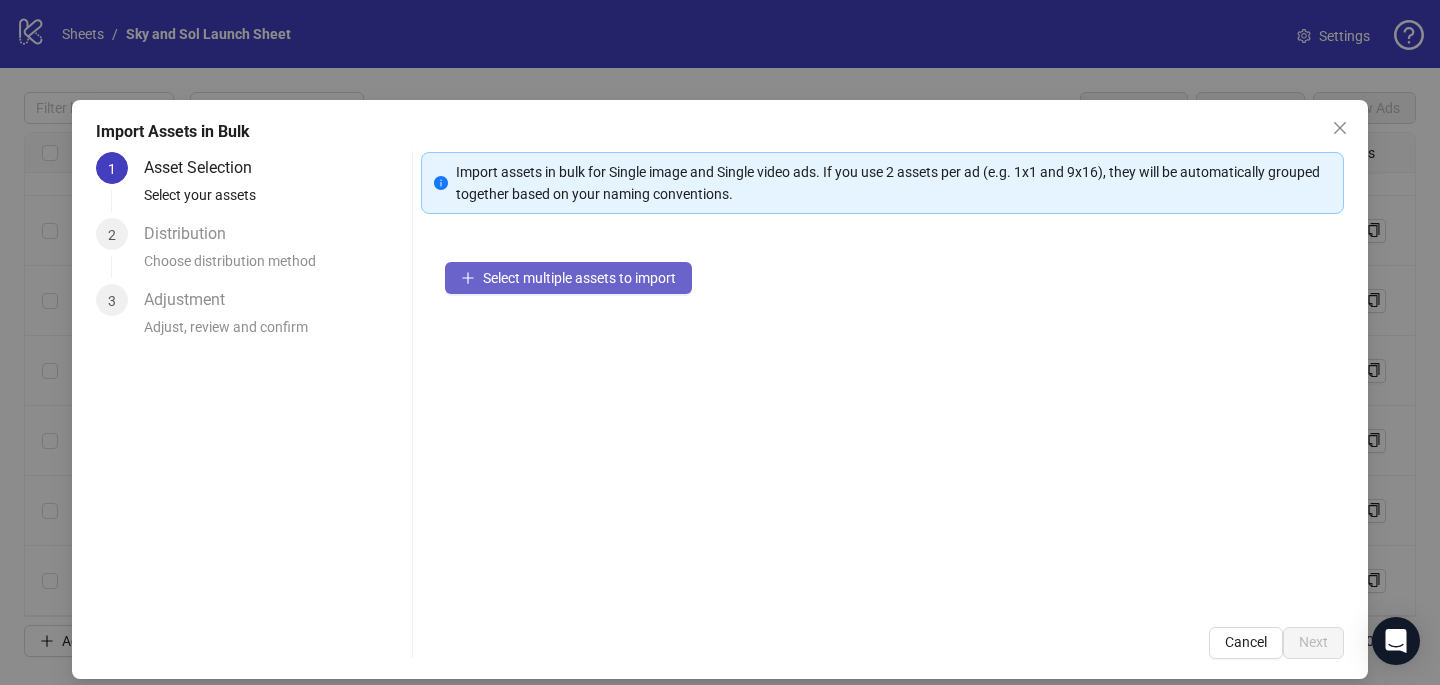 click on "Select multiple assets to import" at bounding box center [568, 278] 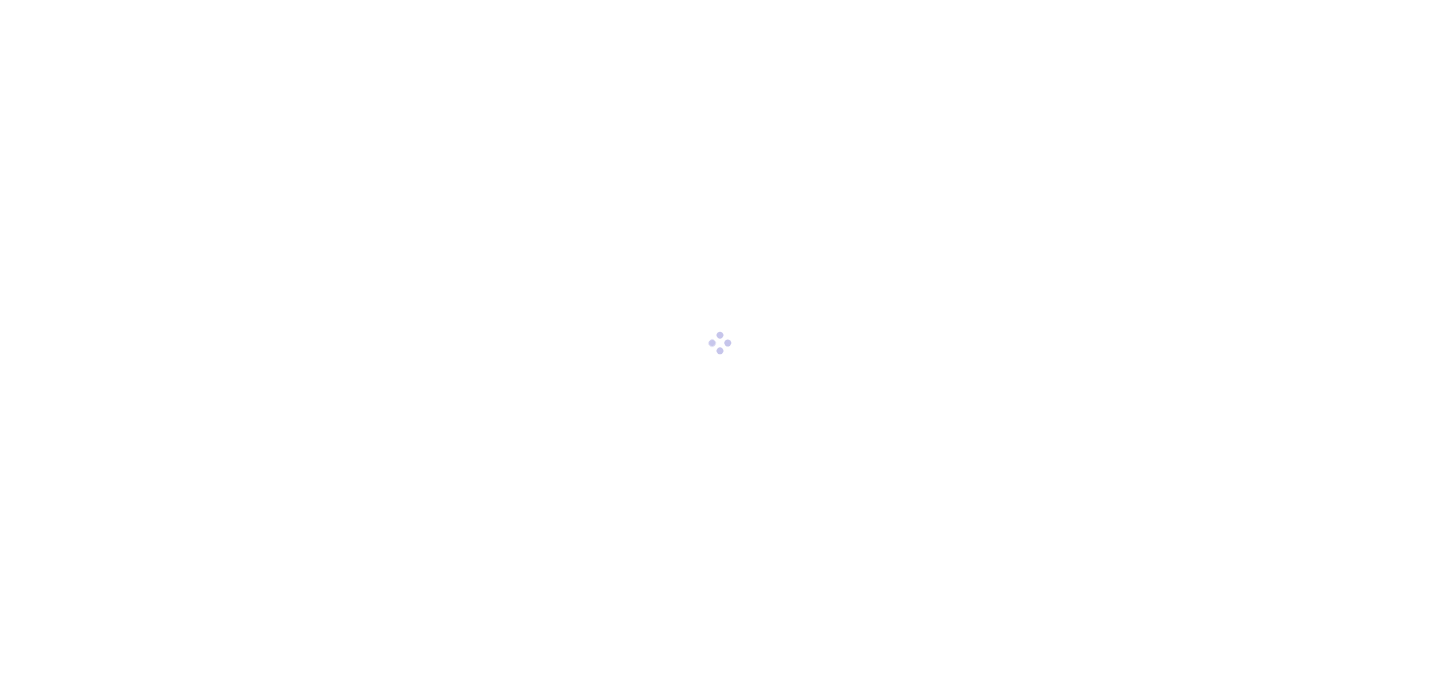 scroll, scrollTop: 0, scrollLeft: 0, axis: both 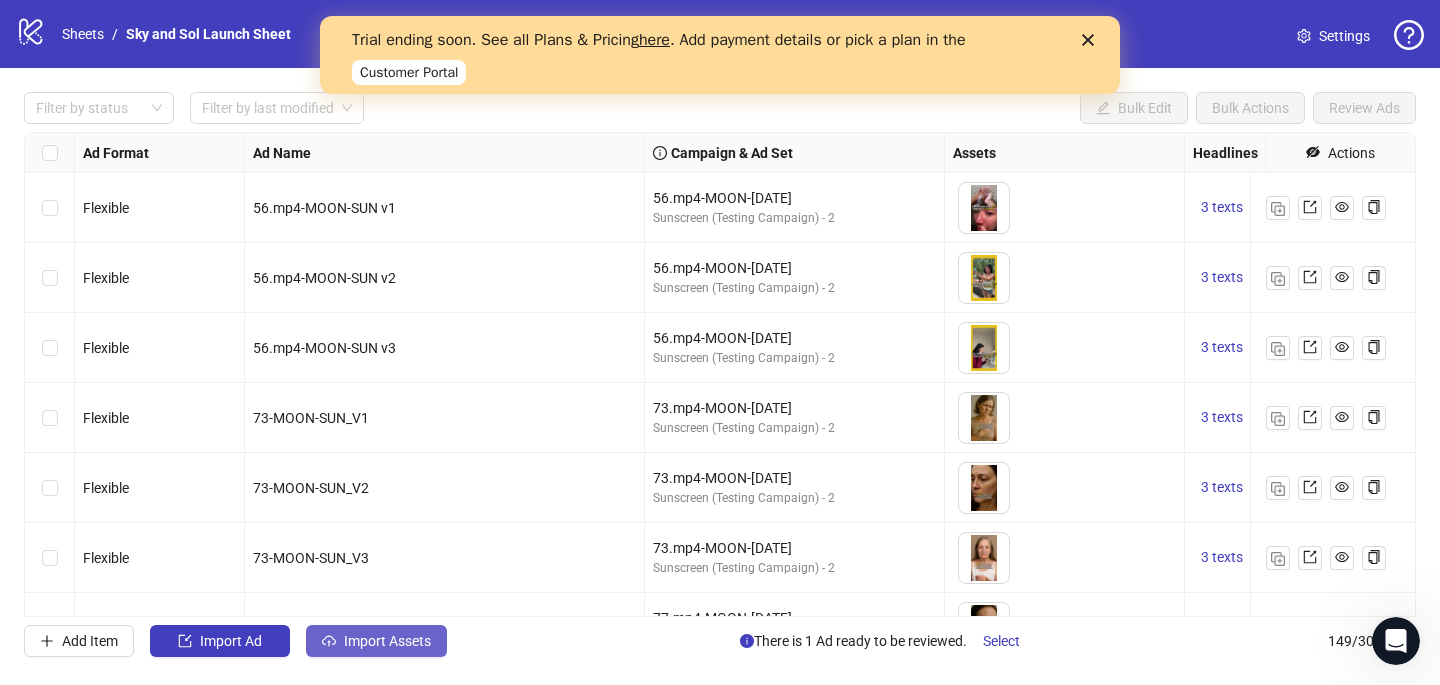 click on "Import Assets" at bounding box center [387, 641] 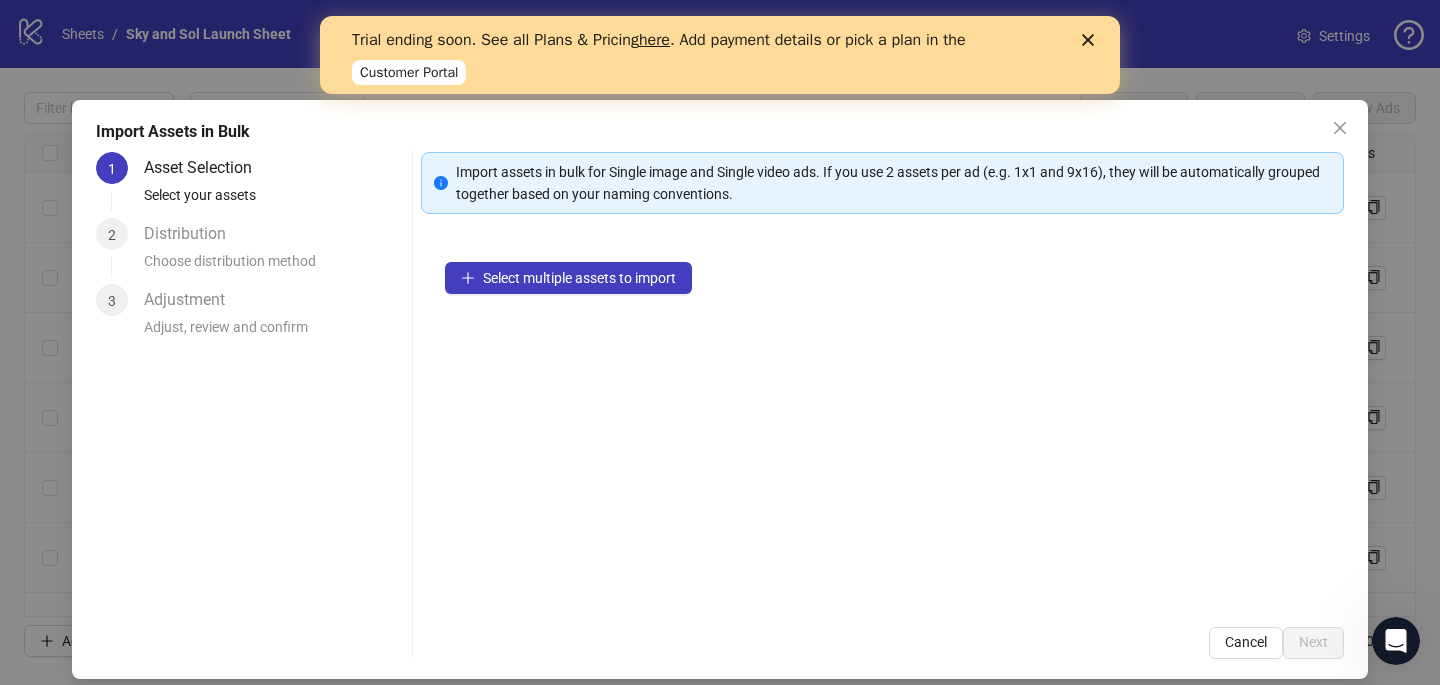 click 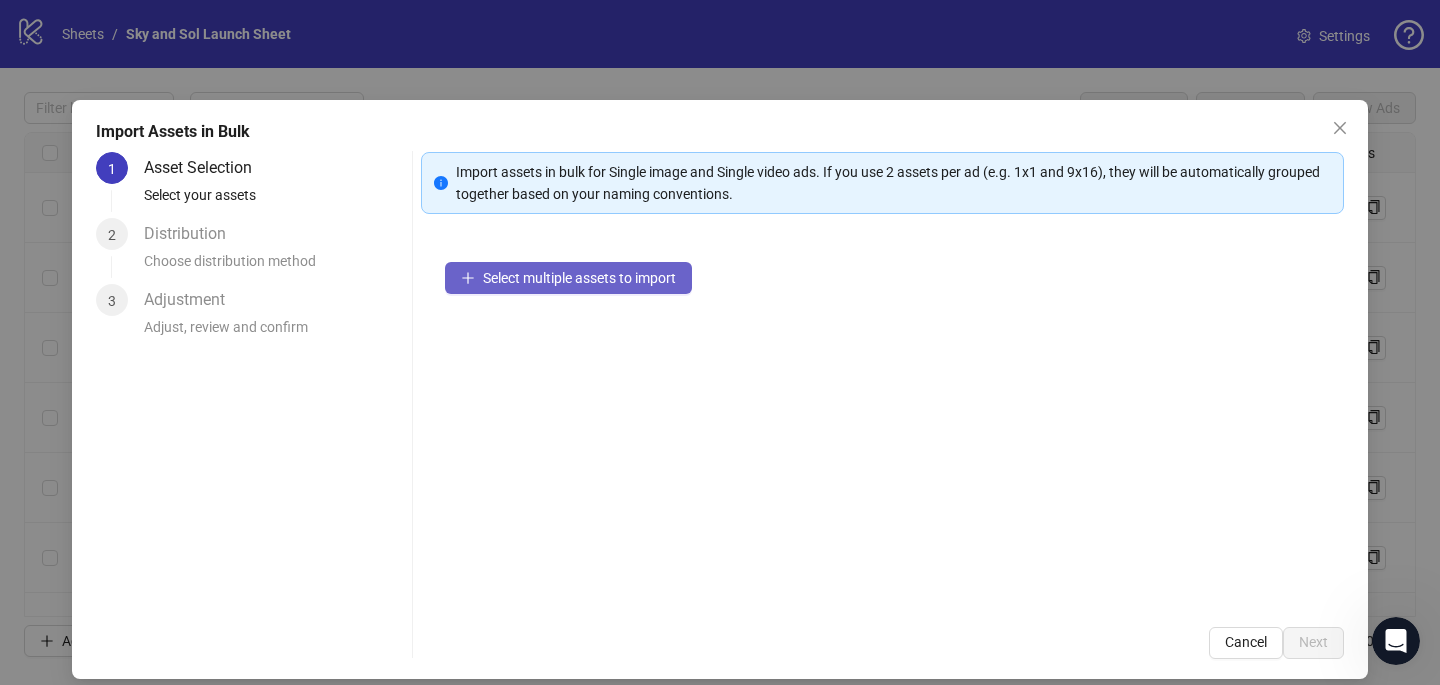 click on "Select multiple assets to import" at bounding box center (579, 278) 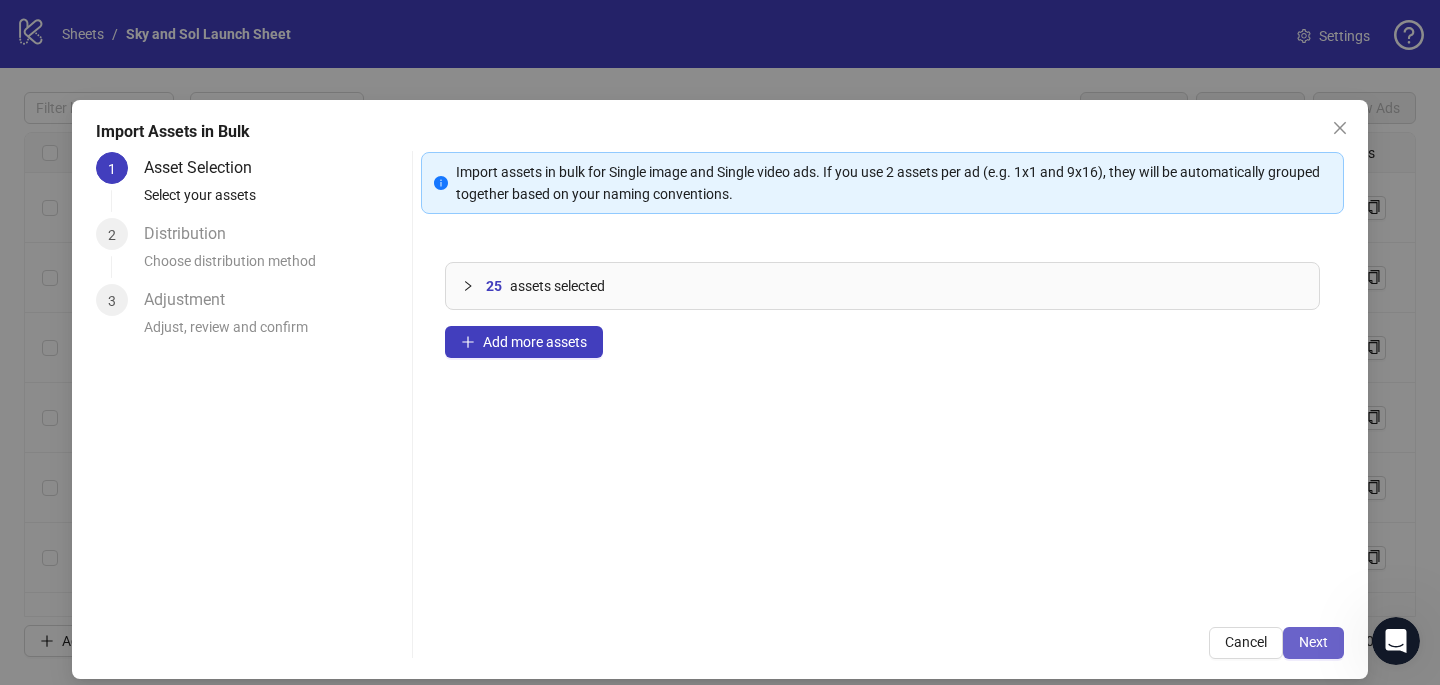 click on "Next" at bounding box center [1313, 642] 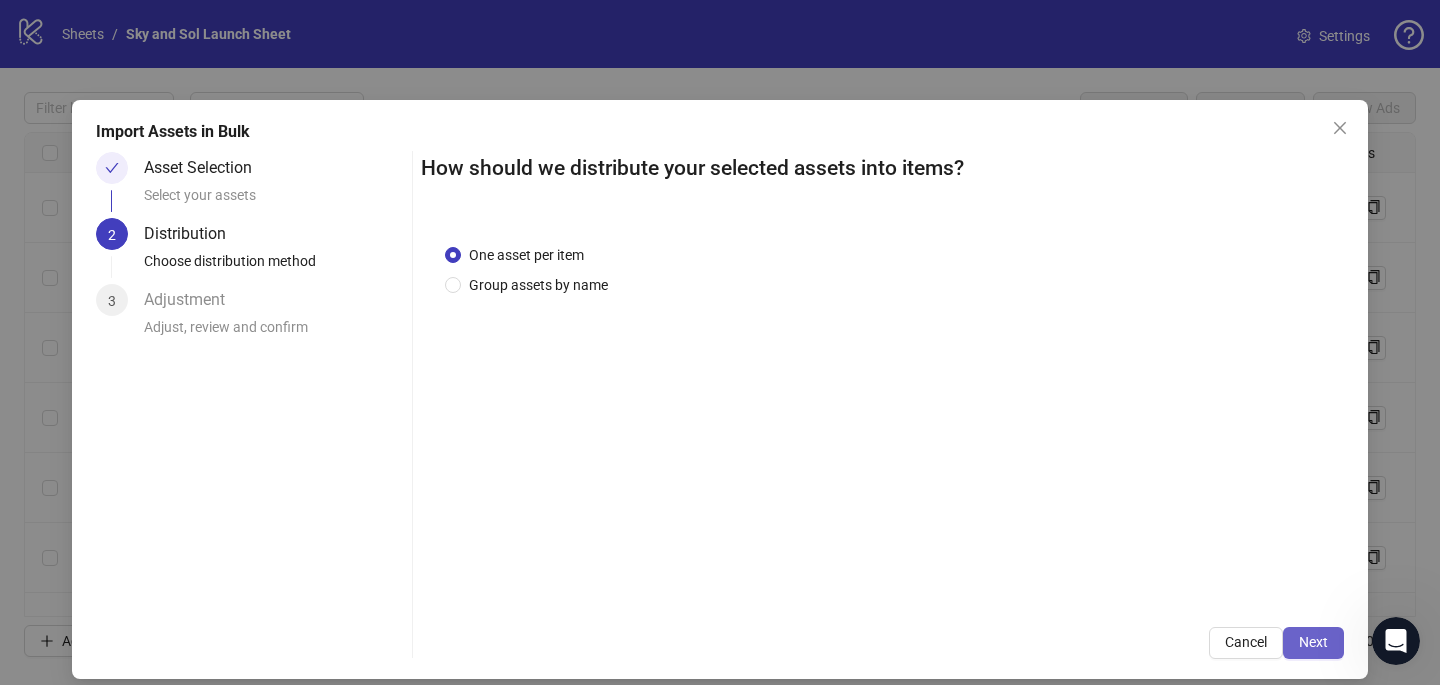 click on "Next" at bounding box center [1313, 643] 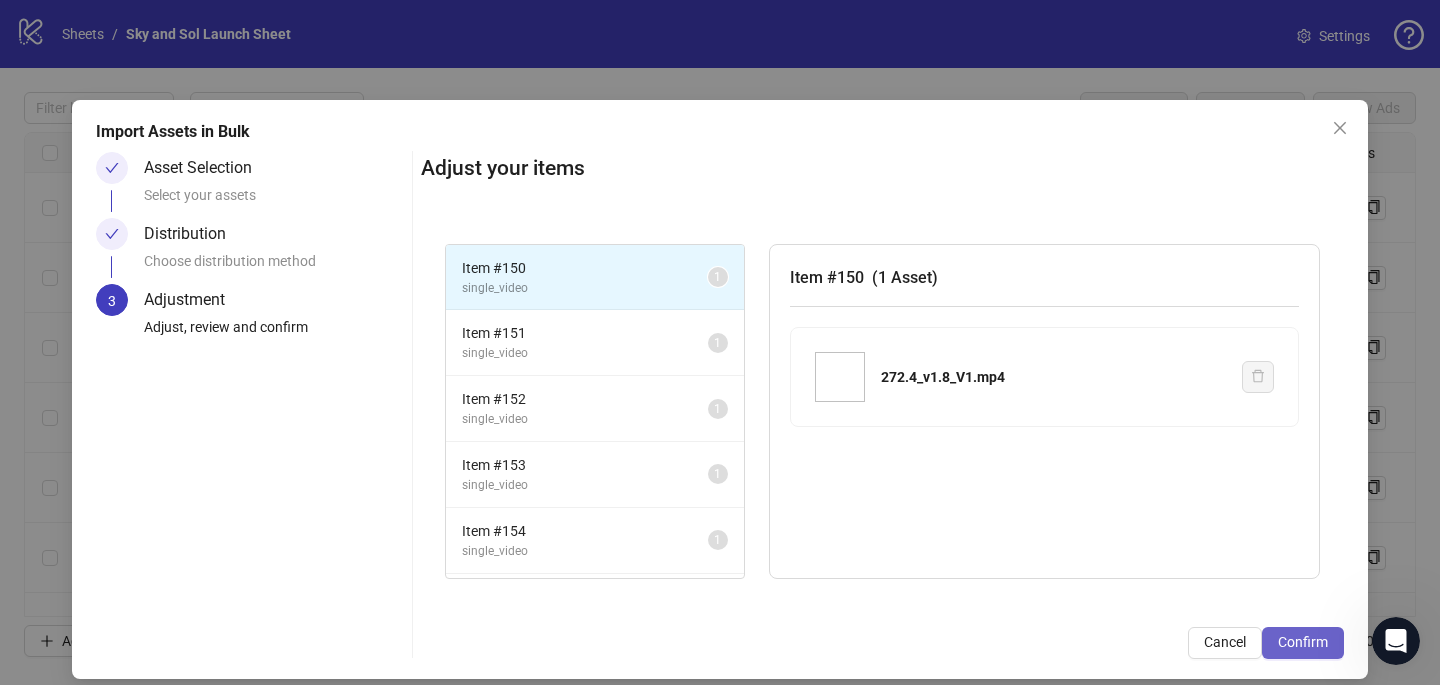click on "Confirm" at bounding box center [1303, 642] 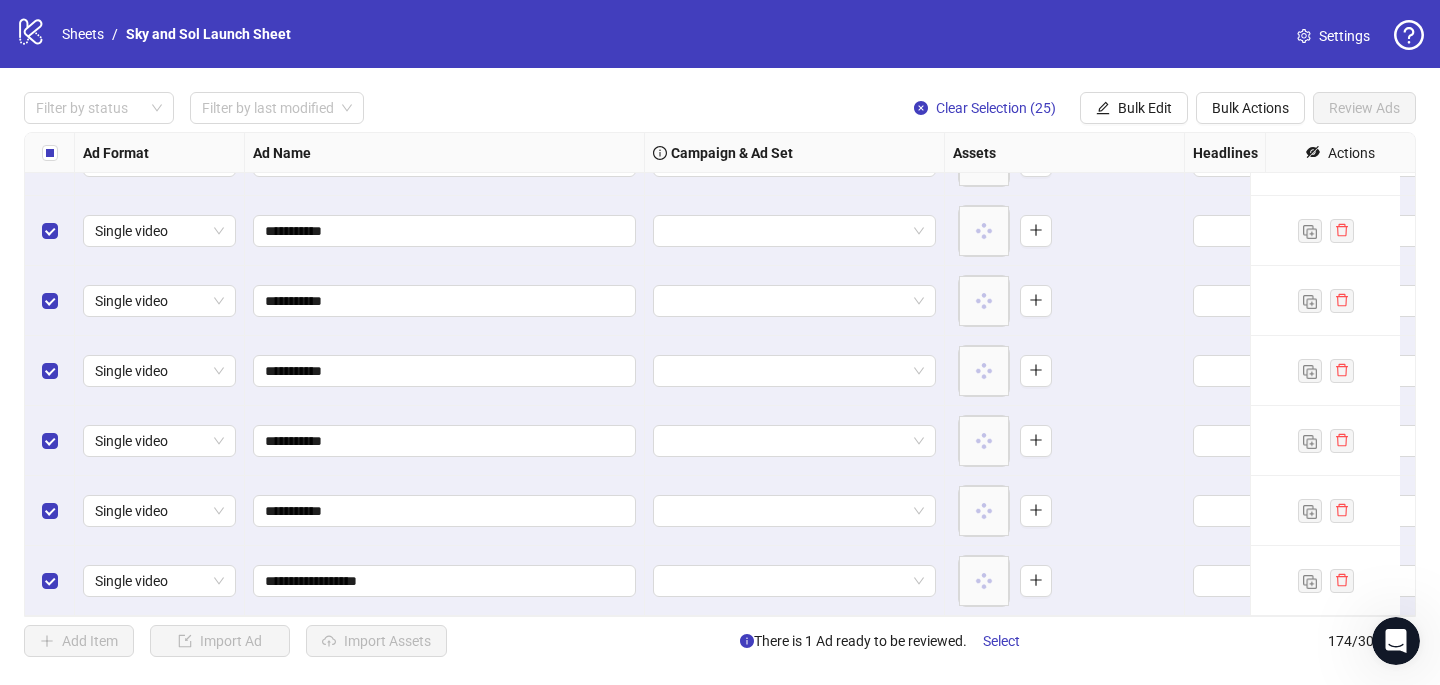 scroll, scrollTop: 11752, scrollLeft: 0, axis: vertical 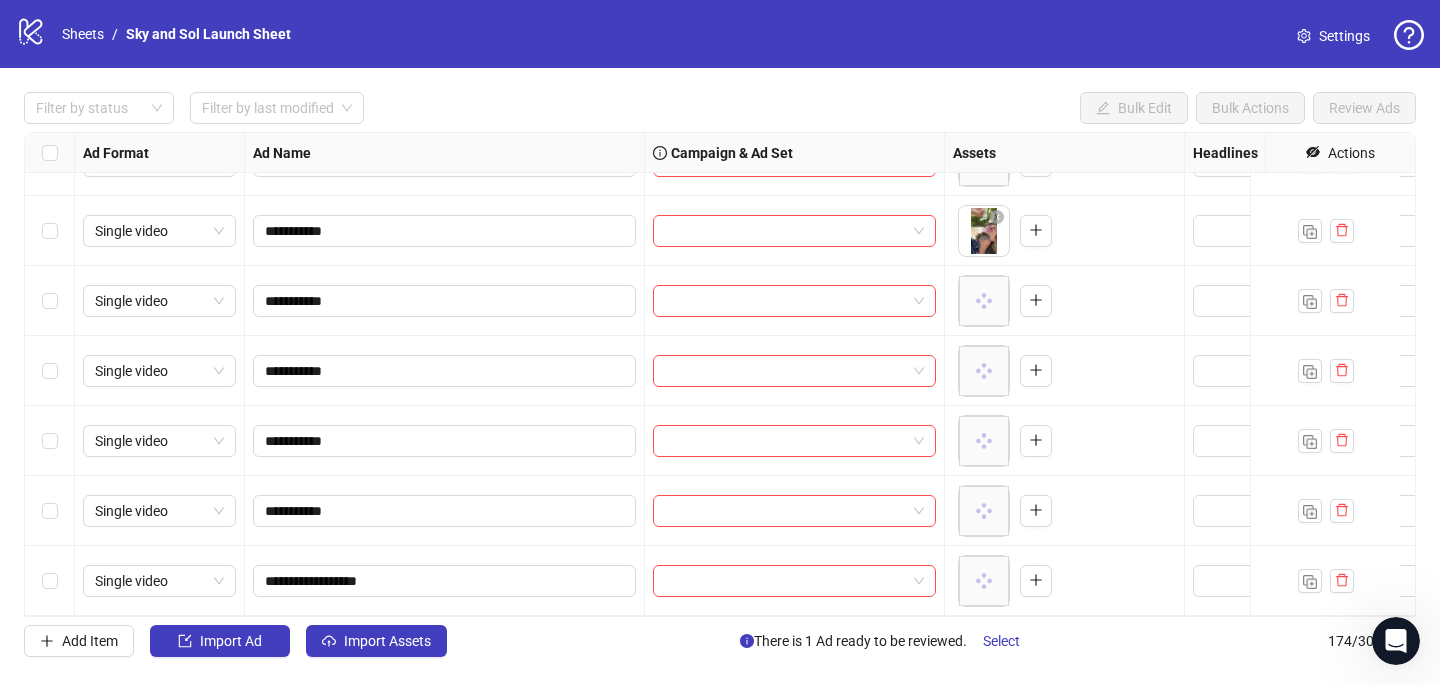 click at bounding box center (50, 581) 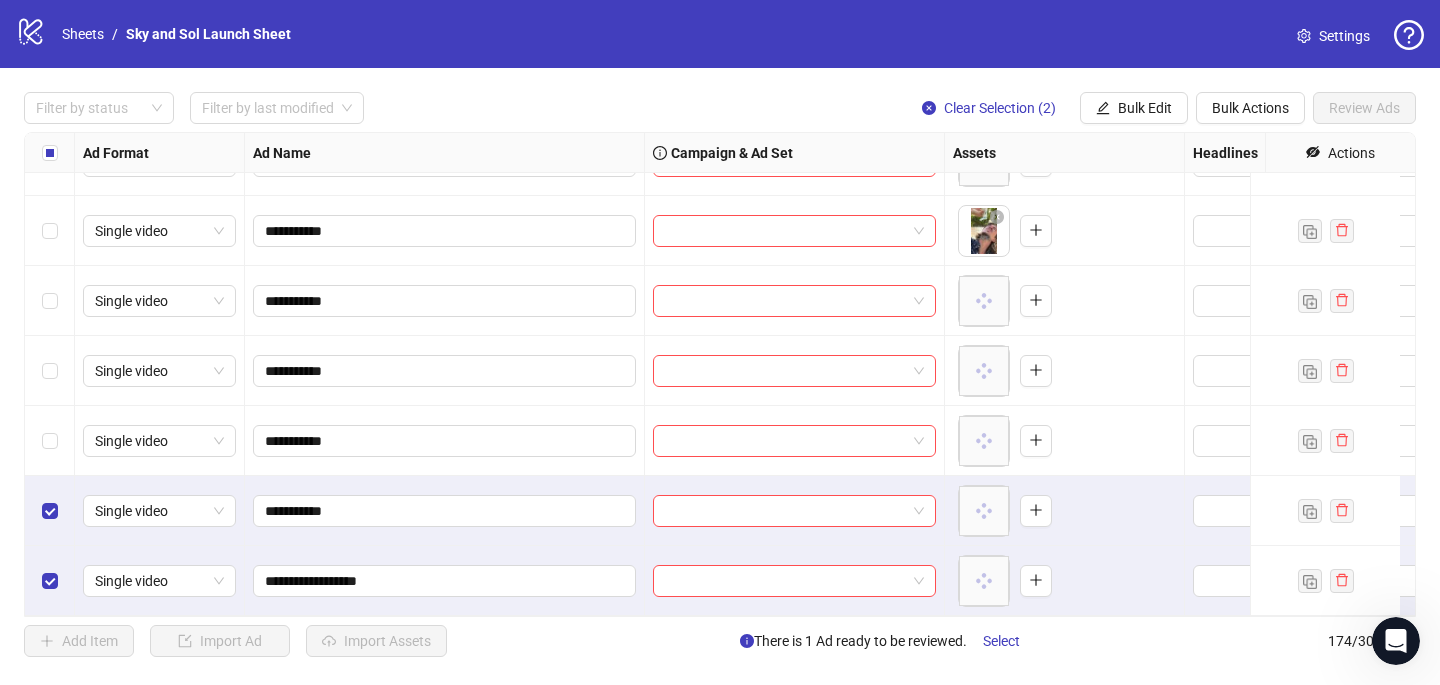 click at bounding box center [50, 441] 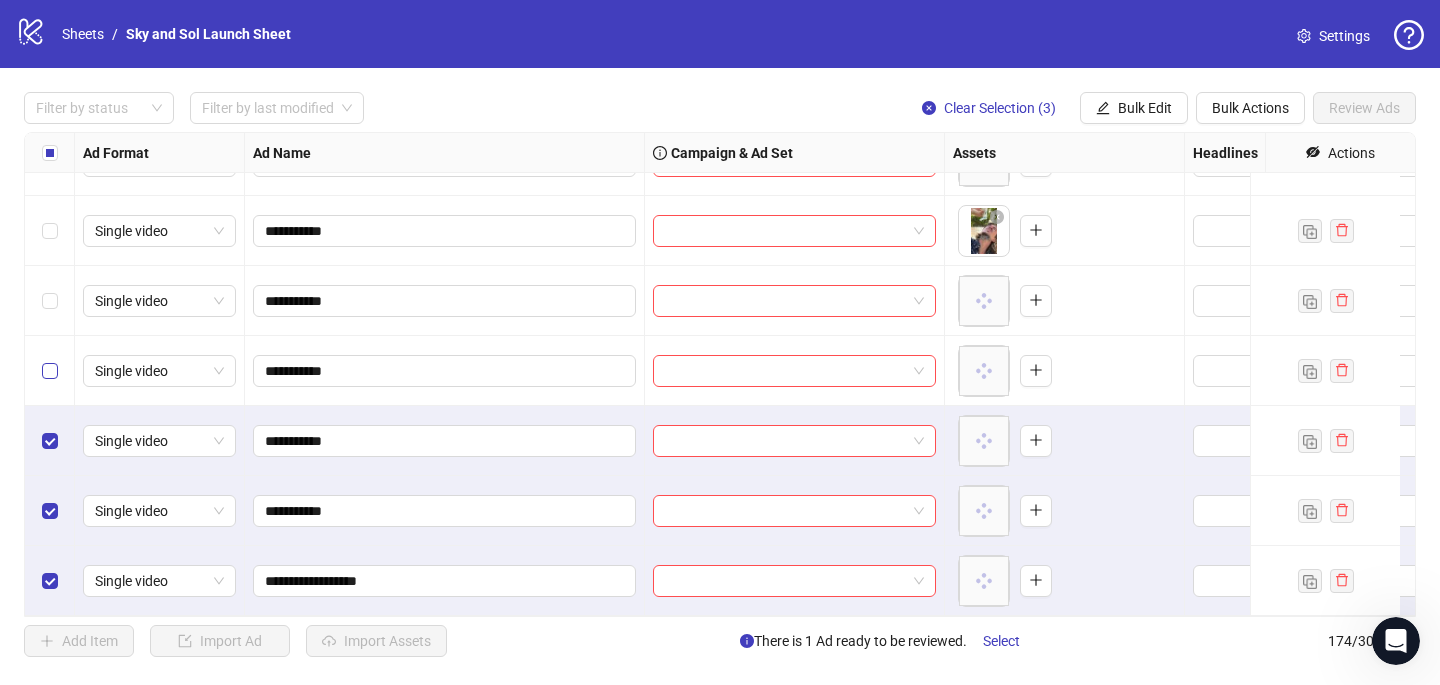 click at bounding box center [50, 371] 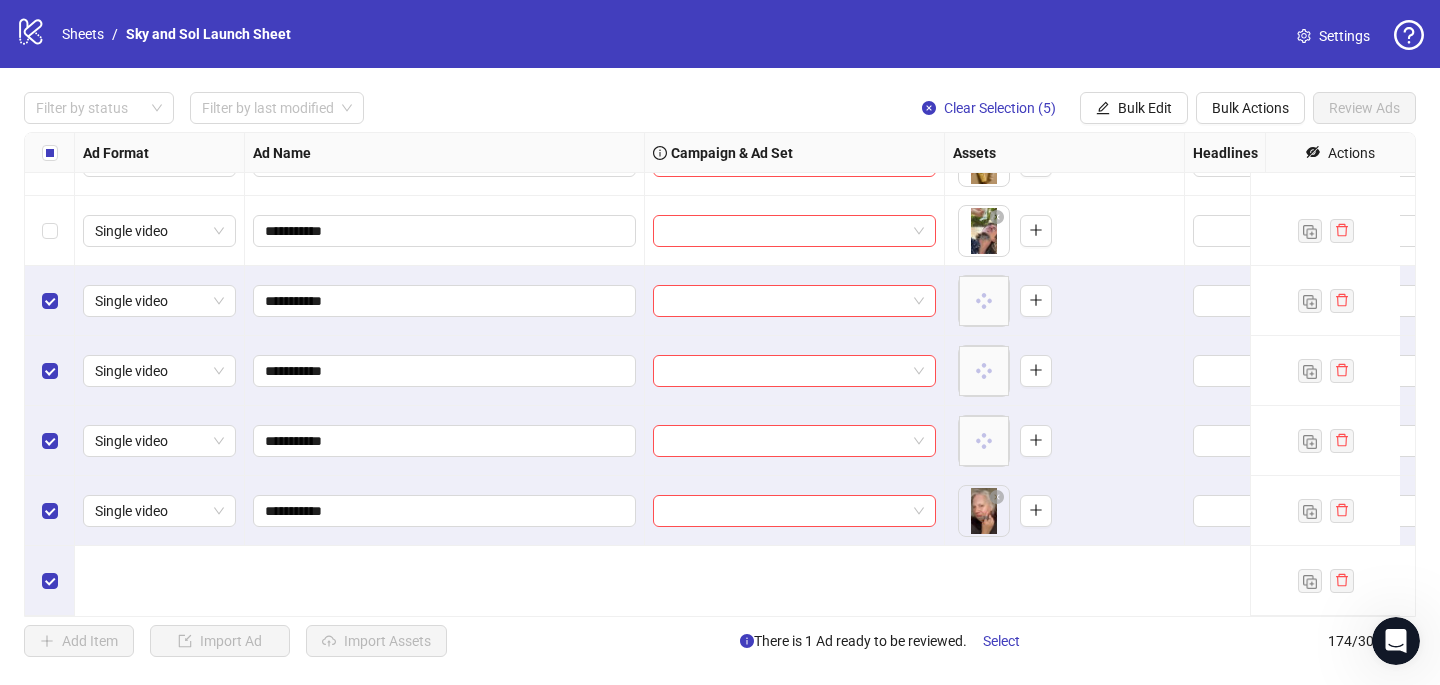 scroll, scrollTop: 11586, scrollLeft: 0, axis: vertical 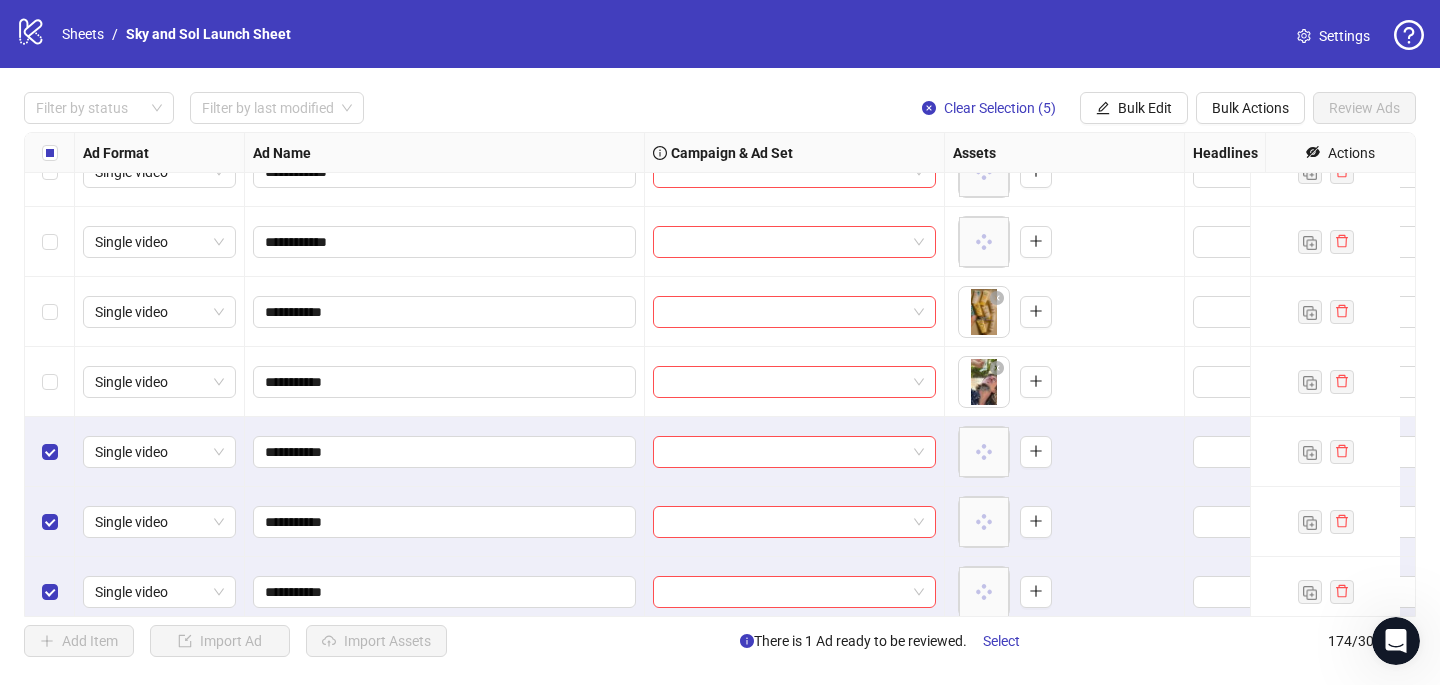 click at bounding box center (50, 382) 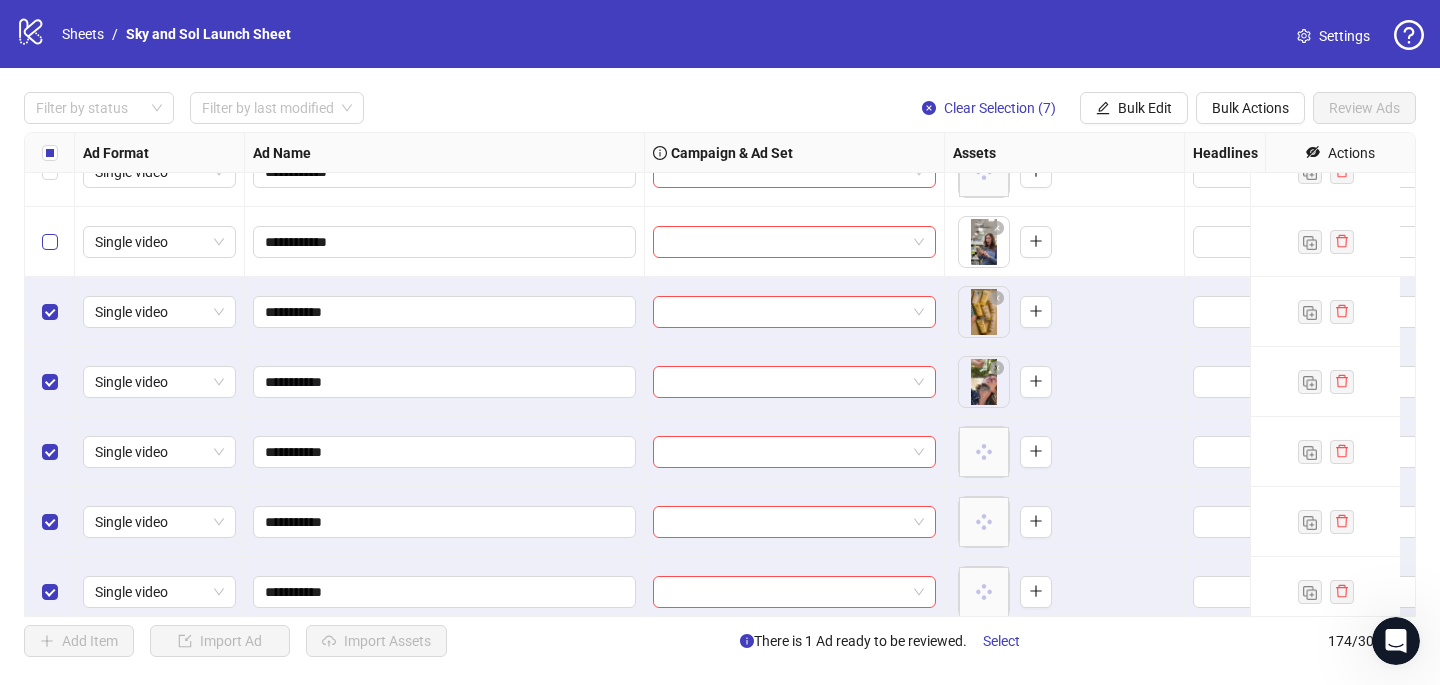 click at bounding box center [50, 242] 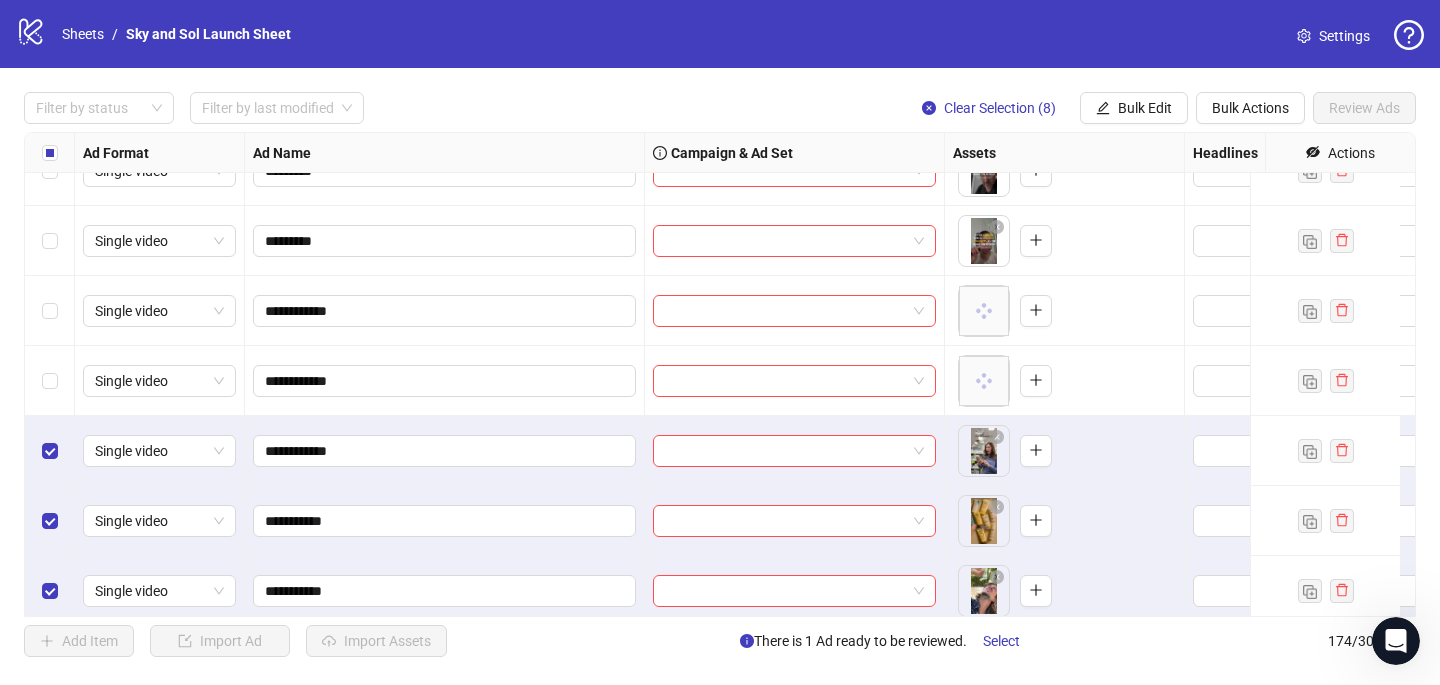 scroll, scrollTop: 11373, scrollLeft: 0, axis: vertical 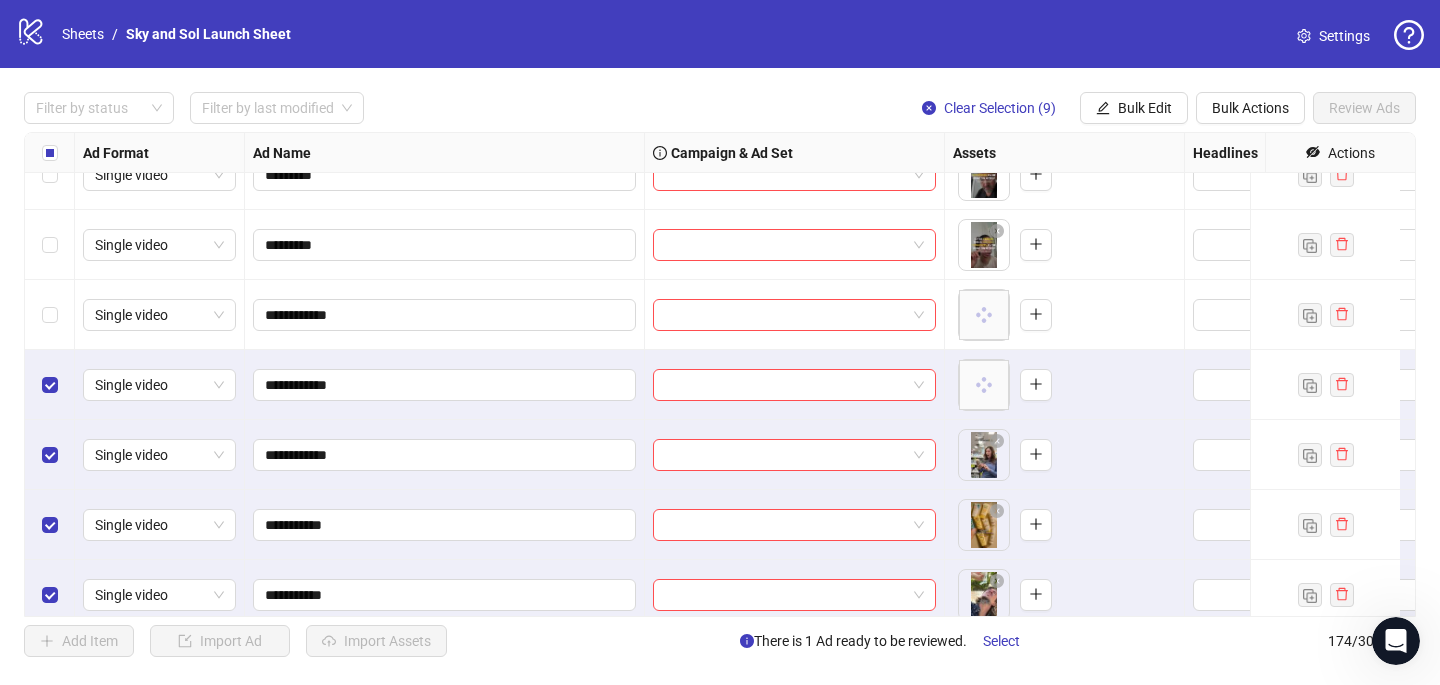 click at bounding box center [50, 315] 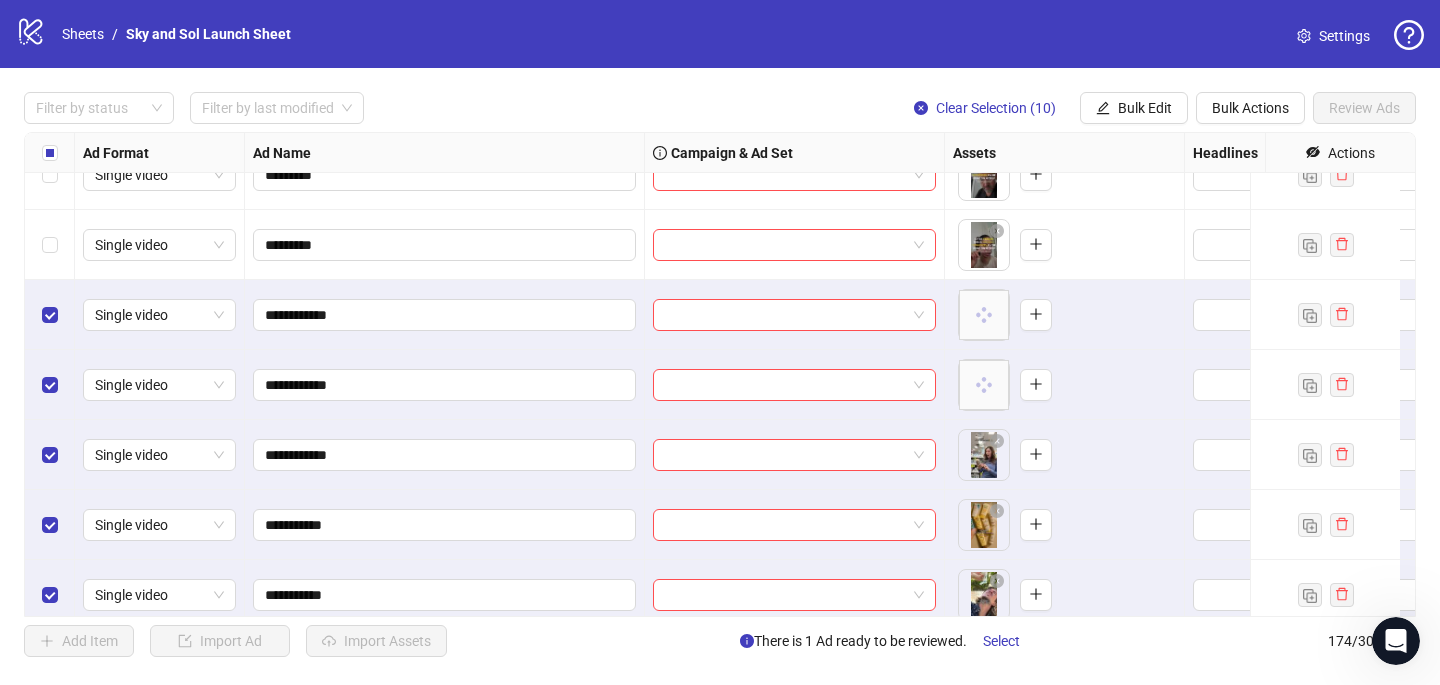 click at bounding box center (50, 245) 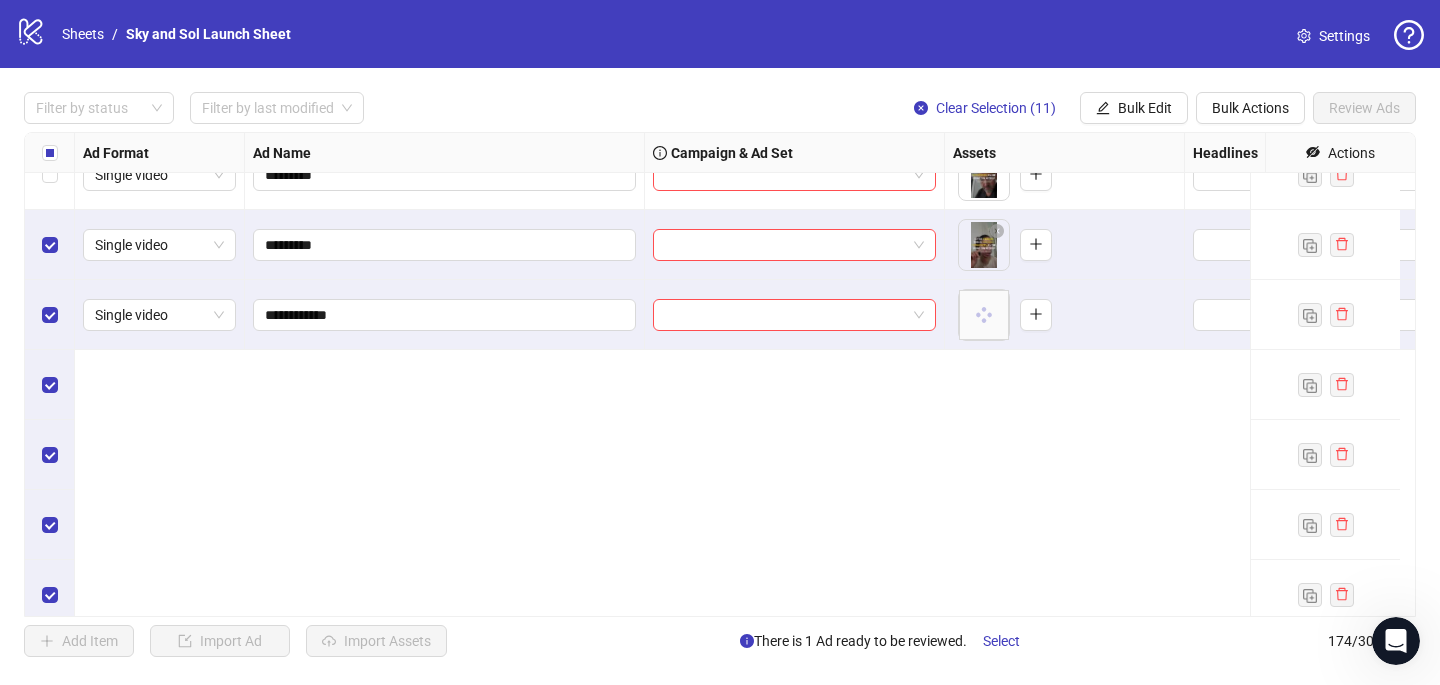 scroll, scrollTop: 11013, scrollLeft: 0, axis: vertical 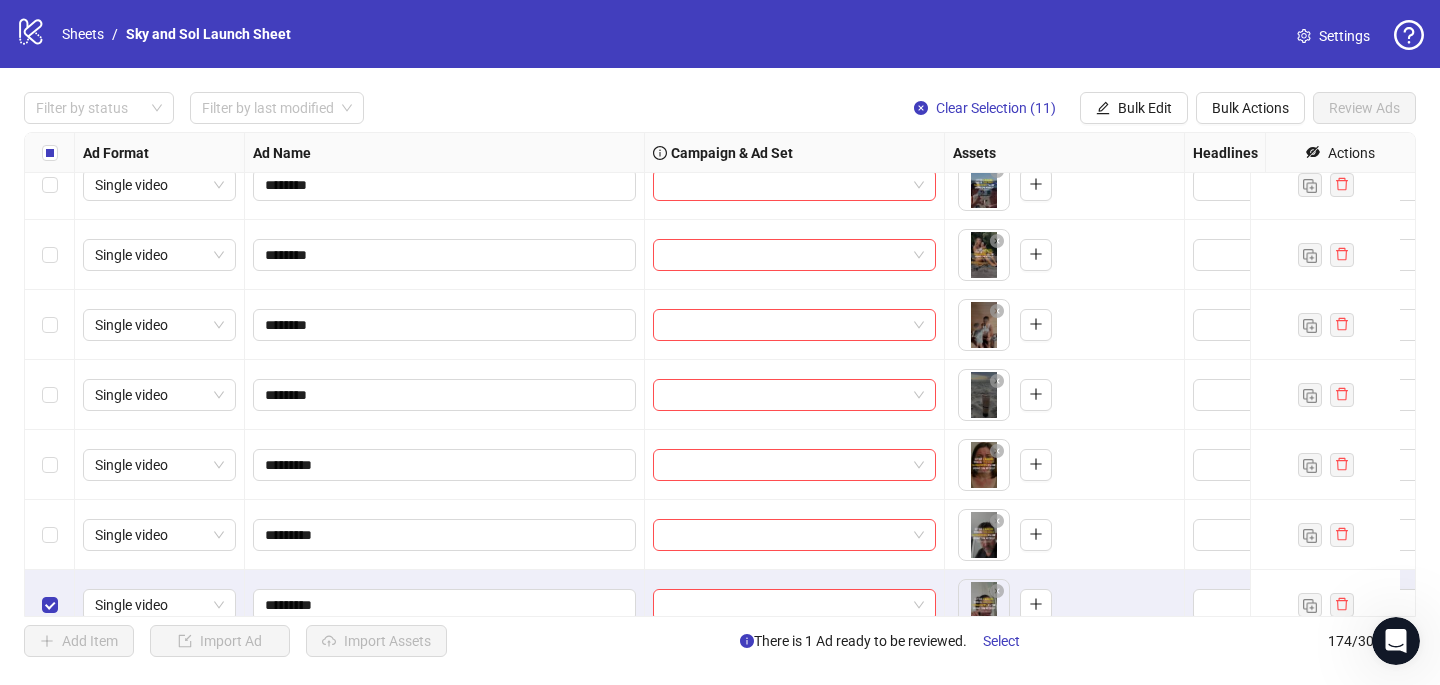 click at bounding box center [50, 535] 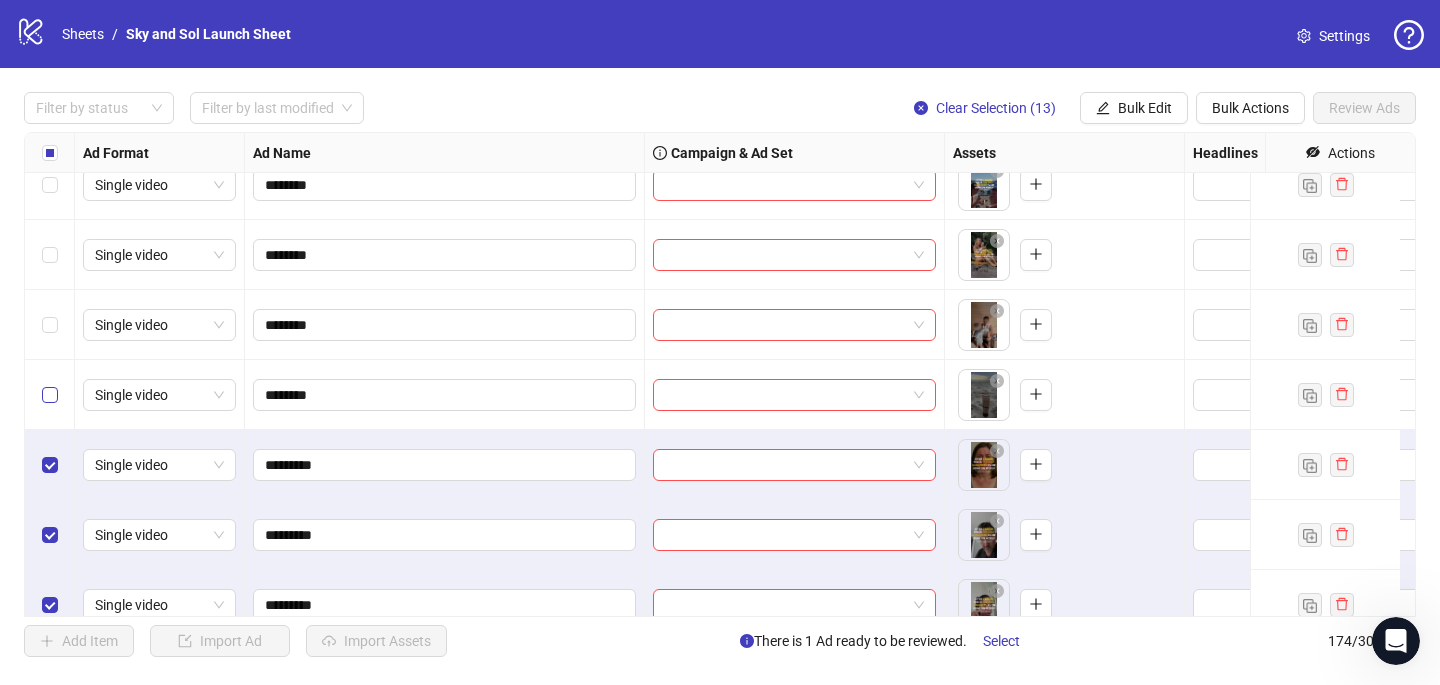click at bounding box center (50, 395) 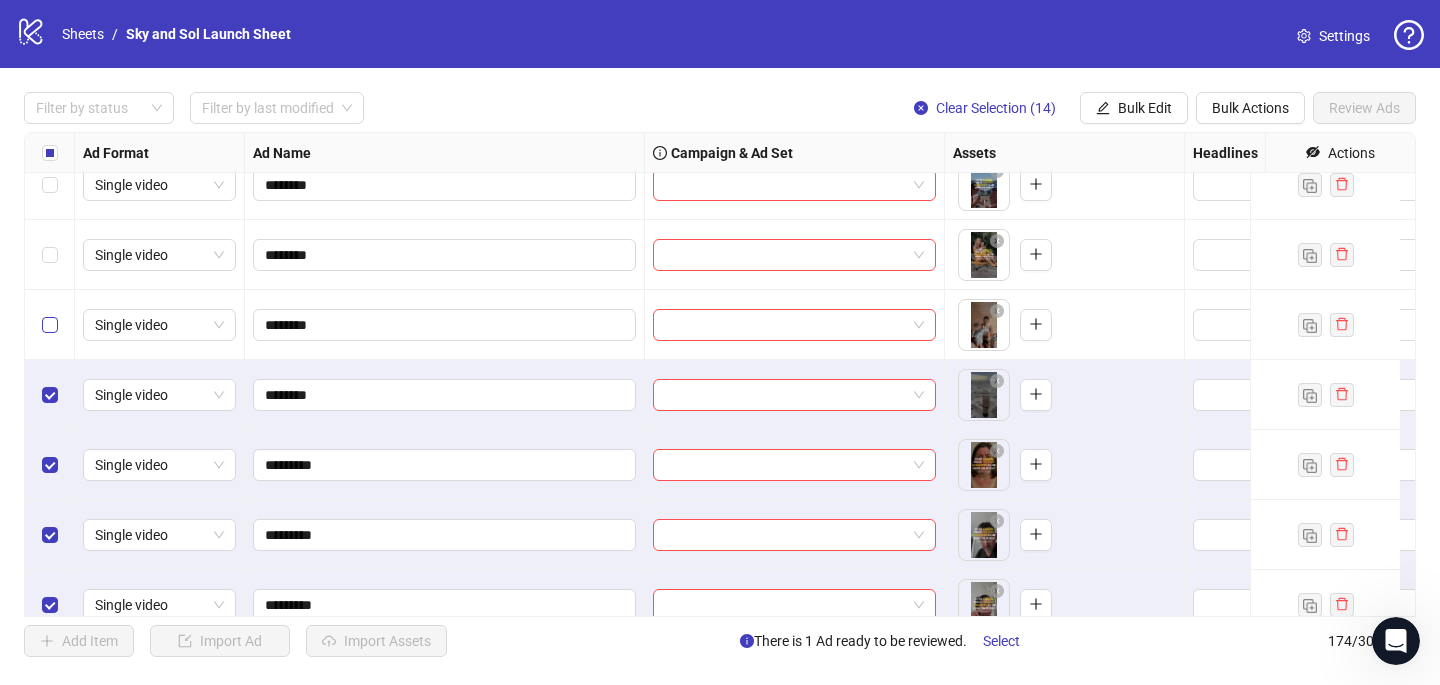 click at bounding box center (50, 325) 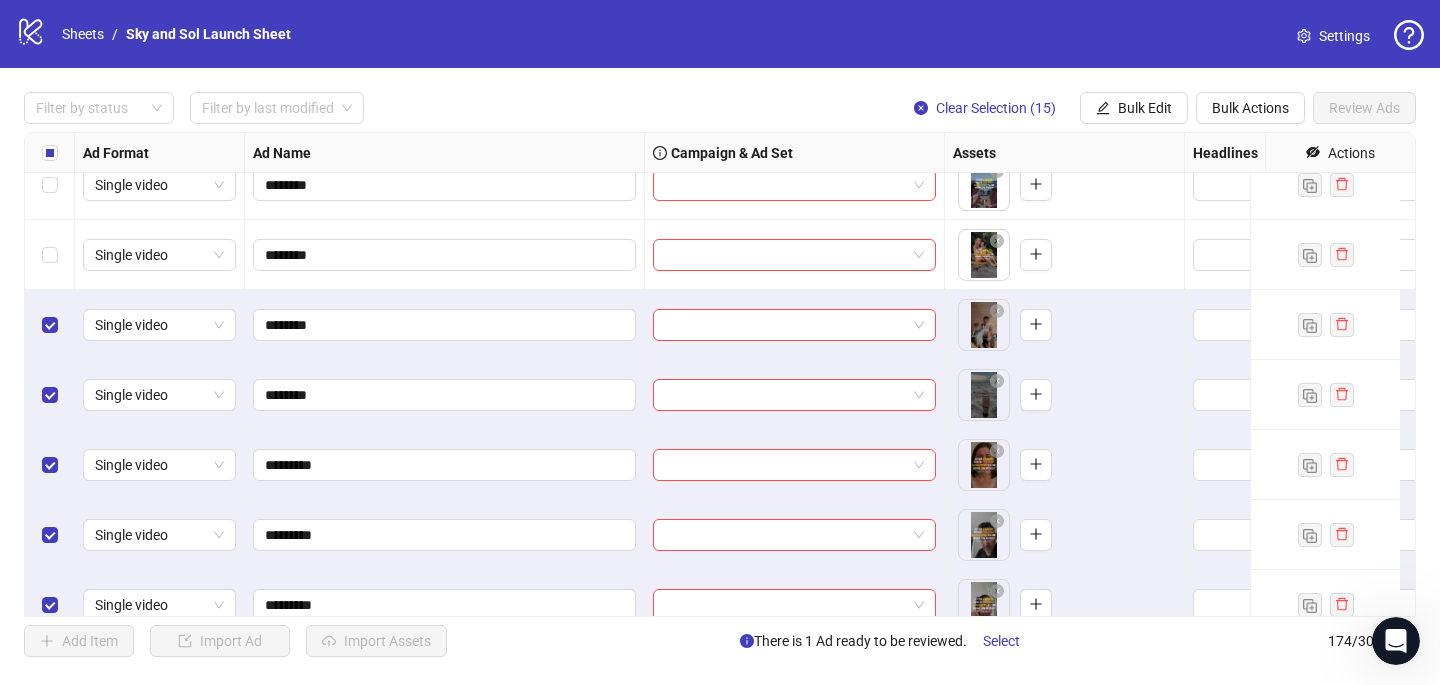 click at bounding box center (50, 255) 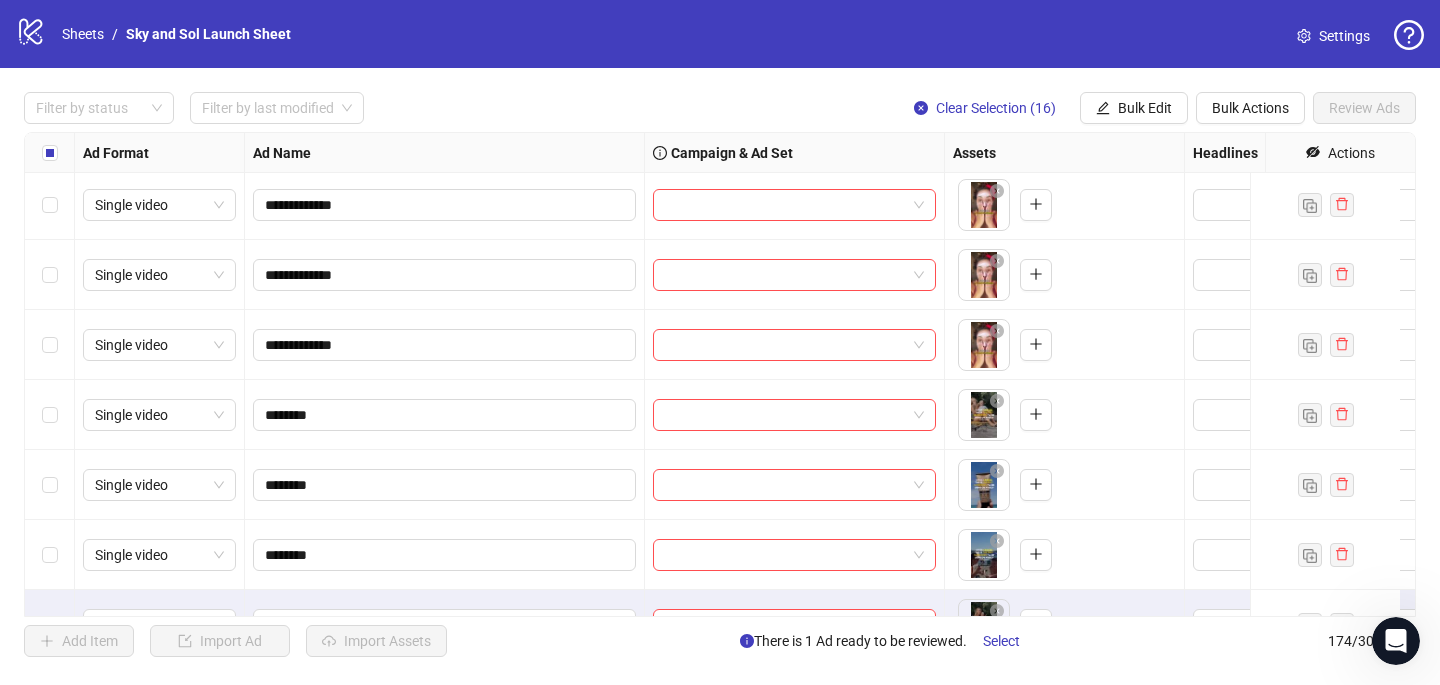 scroll, scrollTop: 10724, scrollLeft: 0, axis: vertical 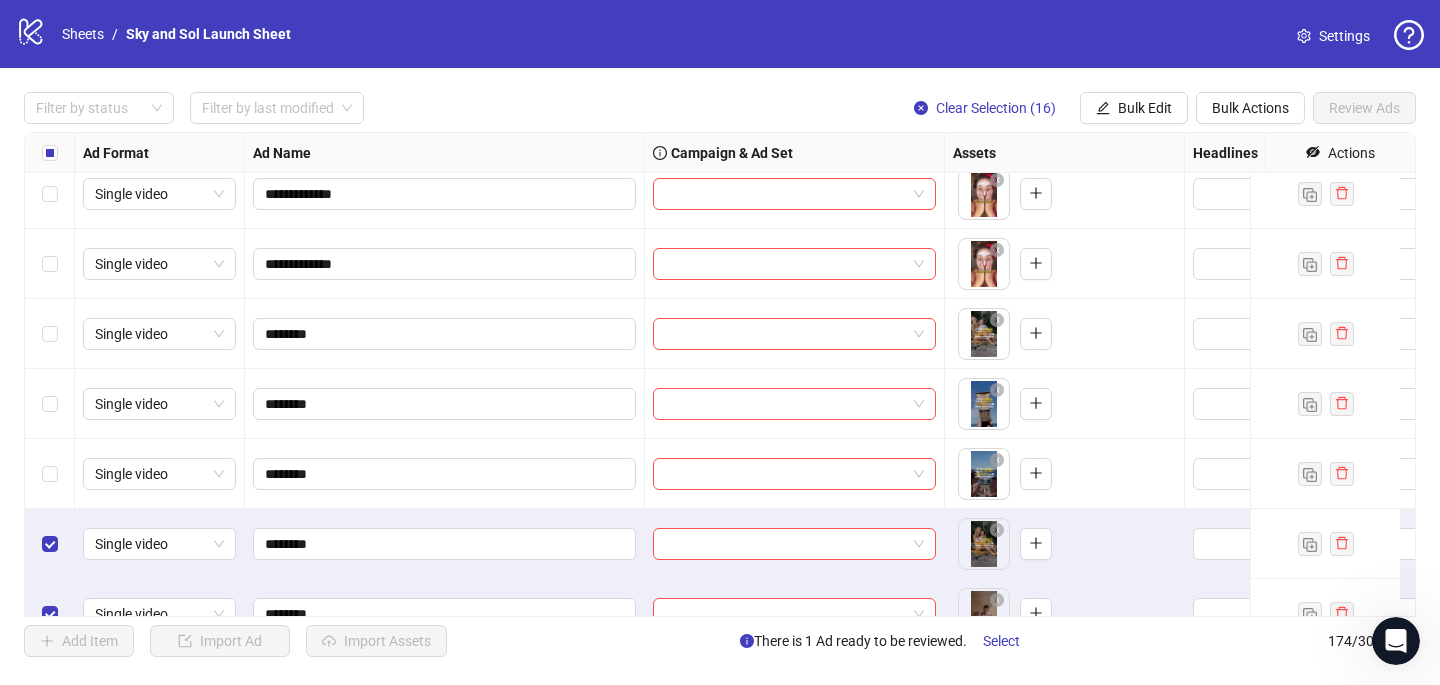 click at bounding box center [50, 474] 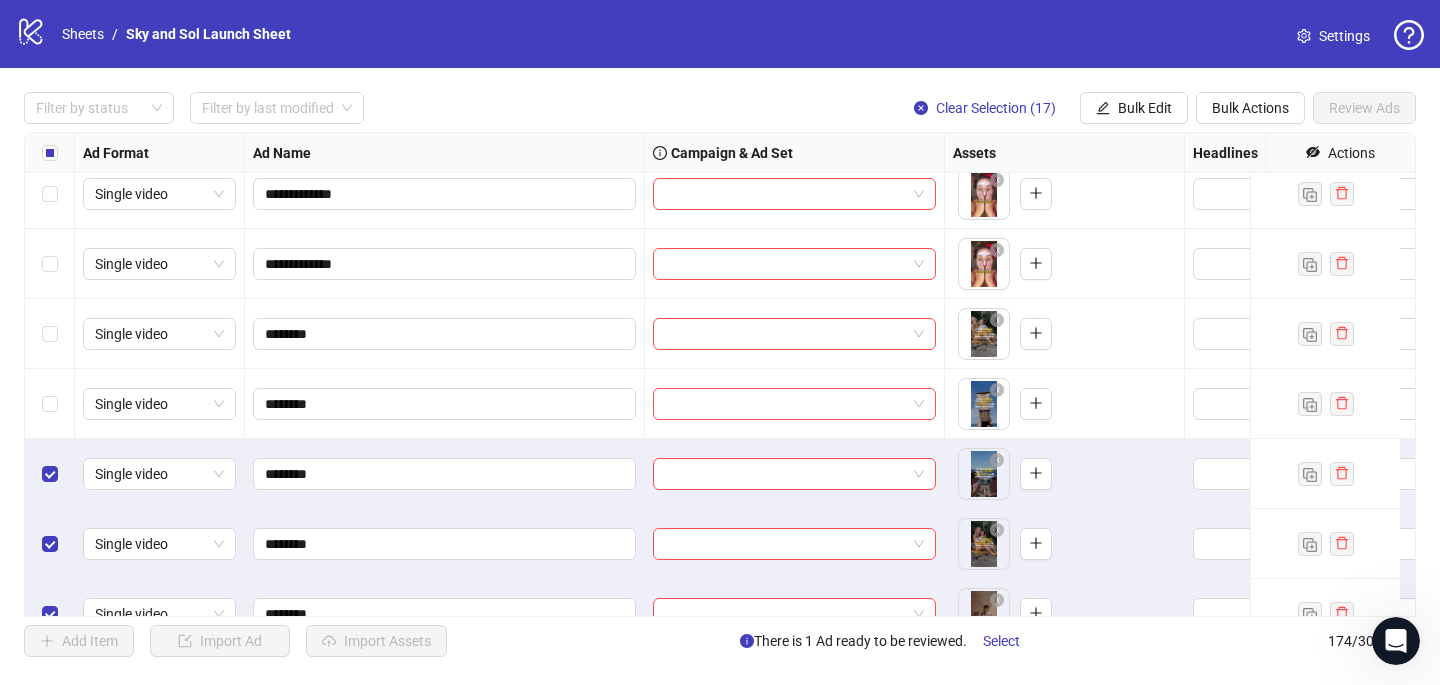 click at bounding box center (50, 404) 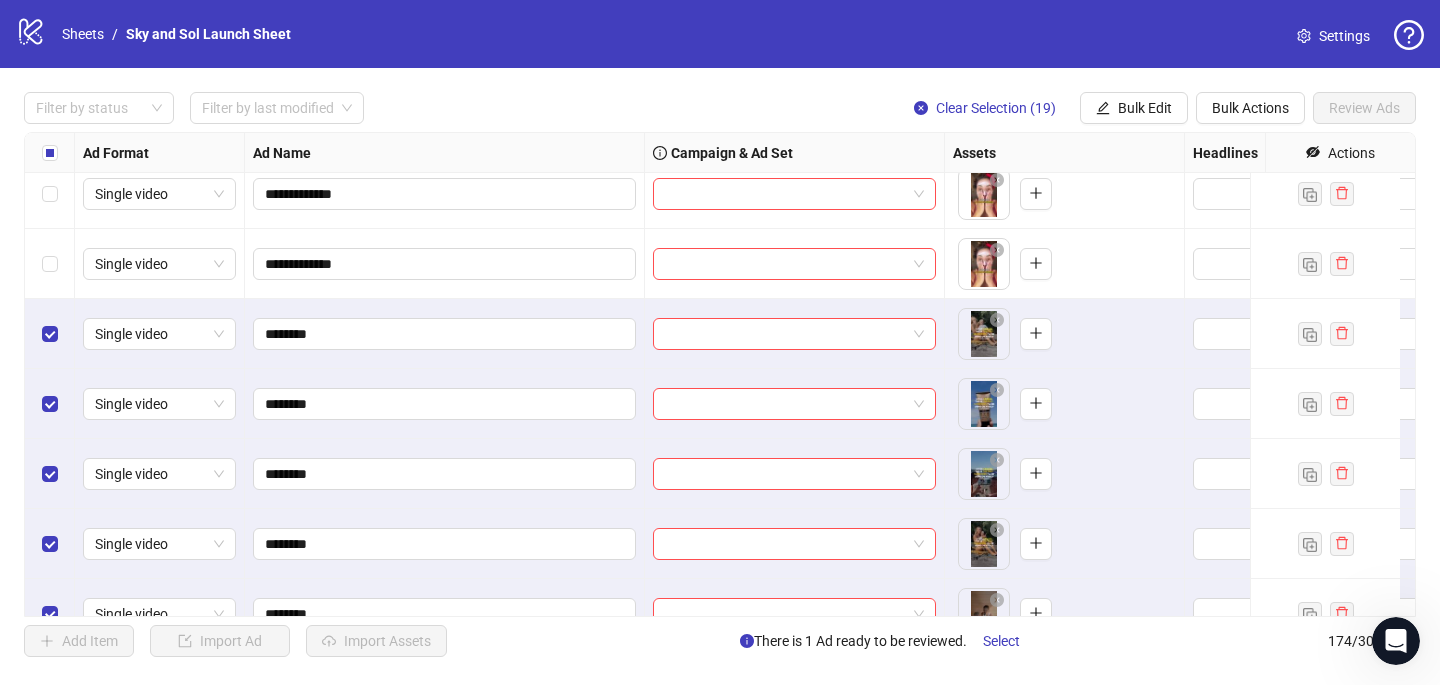 click at bounding box center (50, 264) 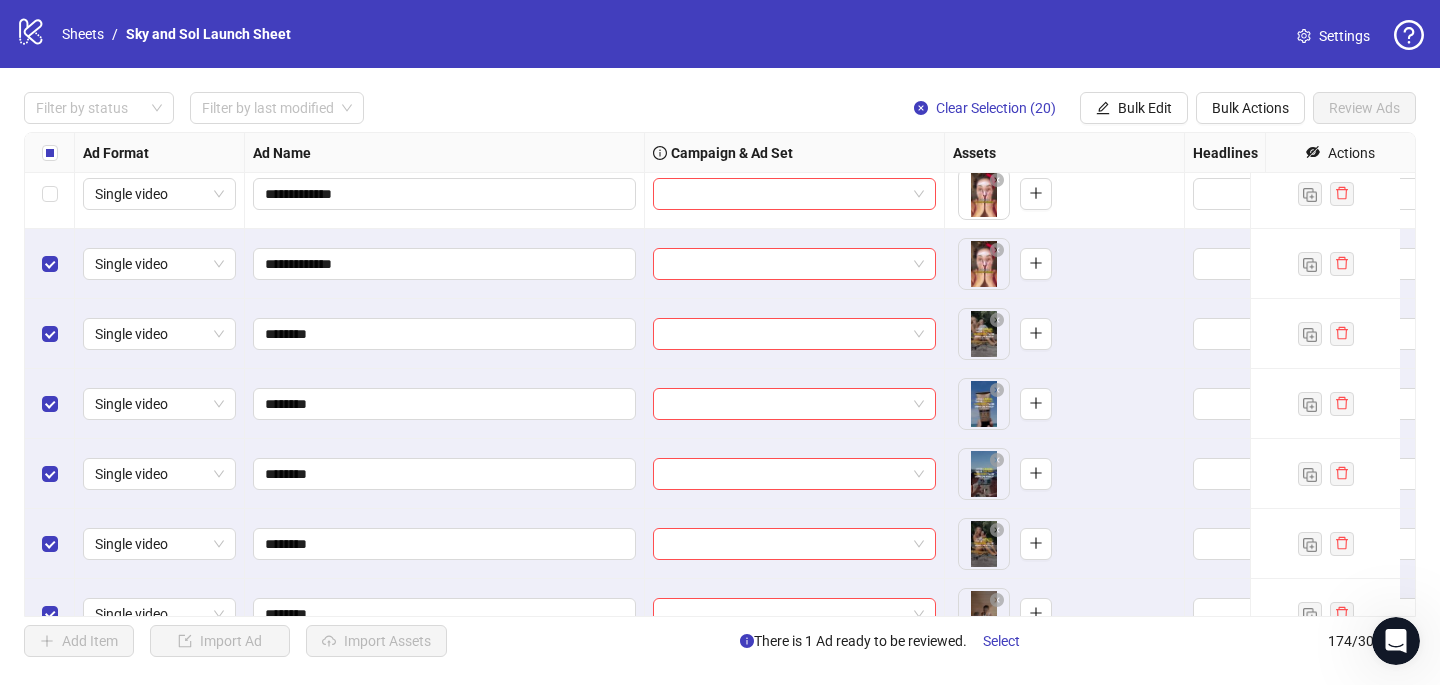 scroll, scrollTop: 10616, scrollLeft: 0, axis: vertical 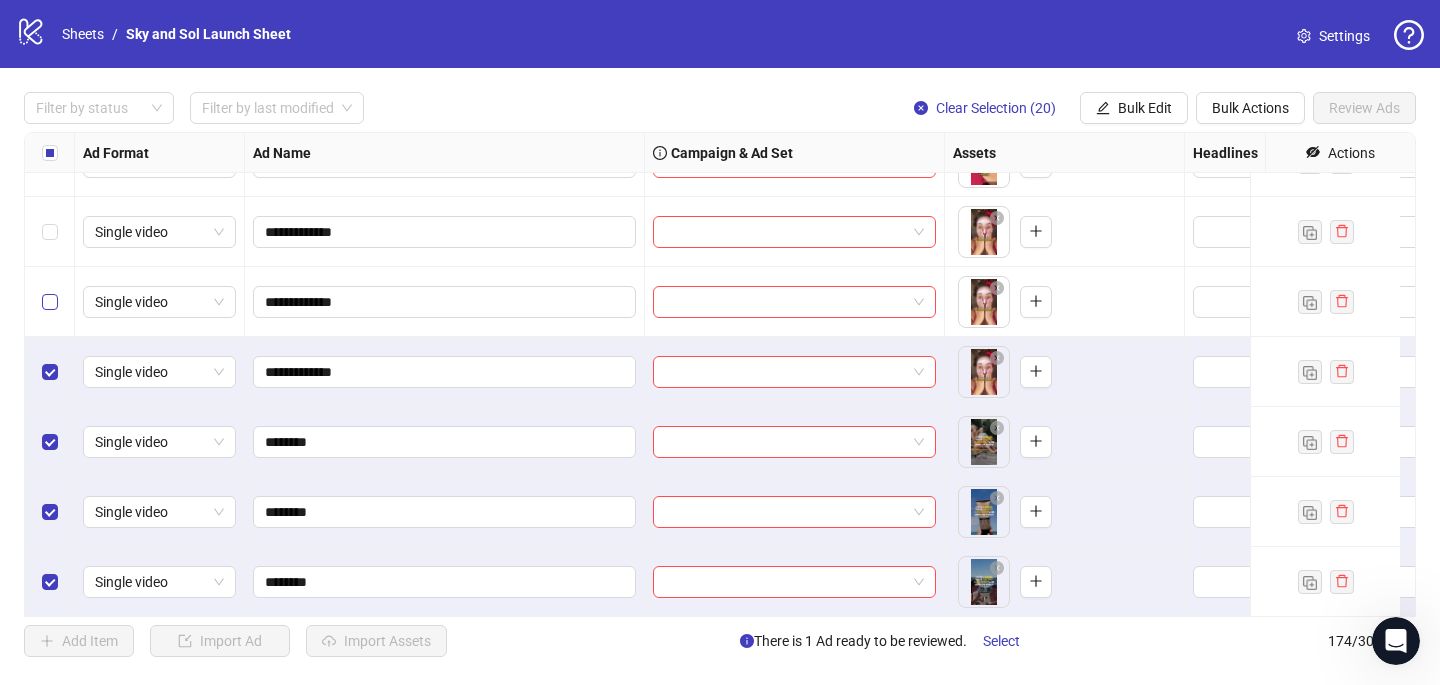click at bounding box center (50, 302) 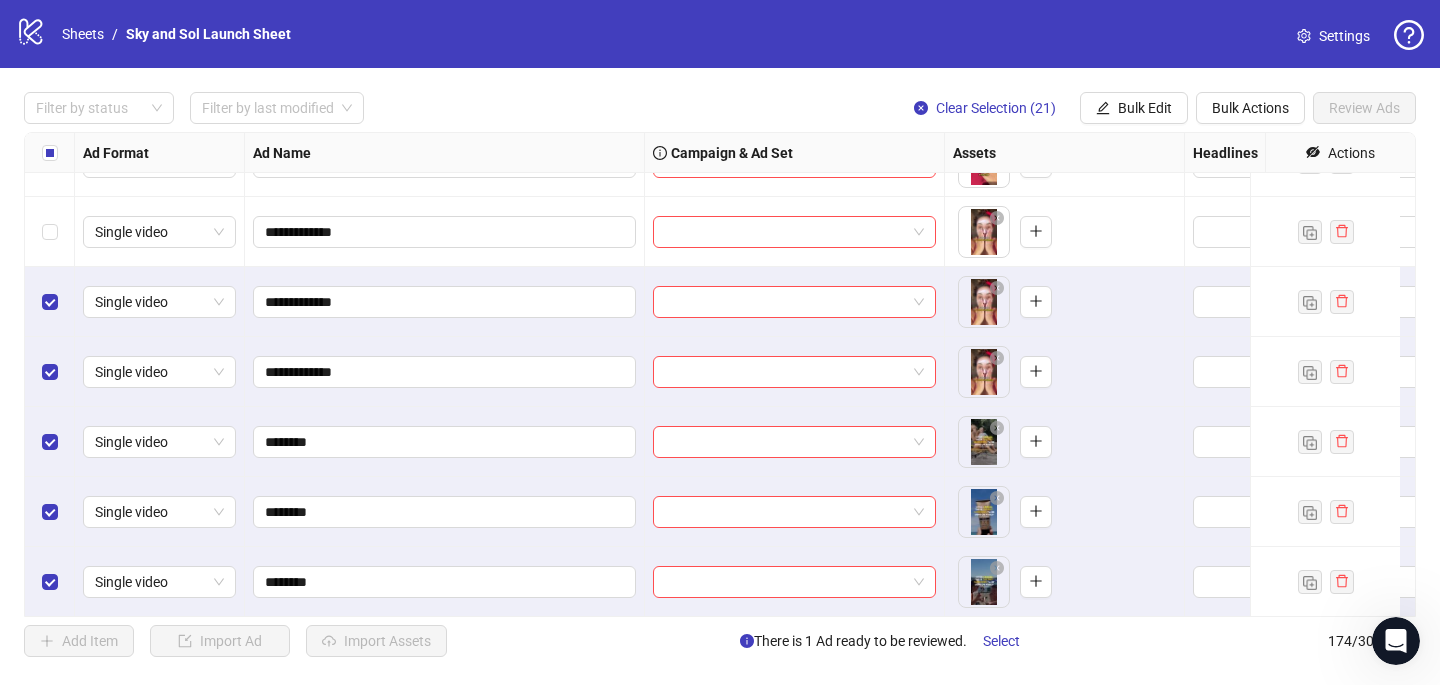 click at bounding box center [50, 232] 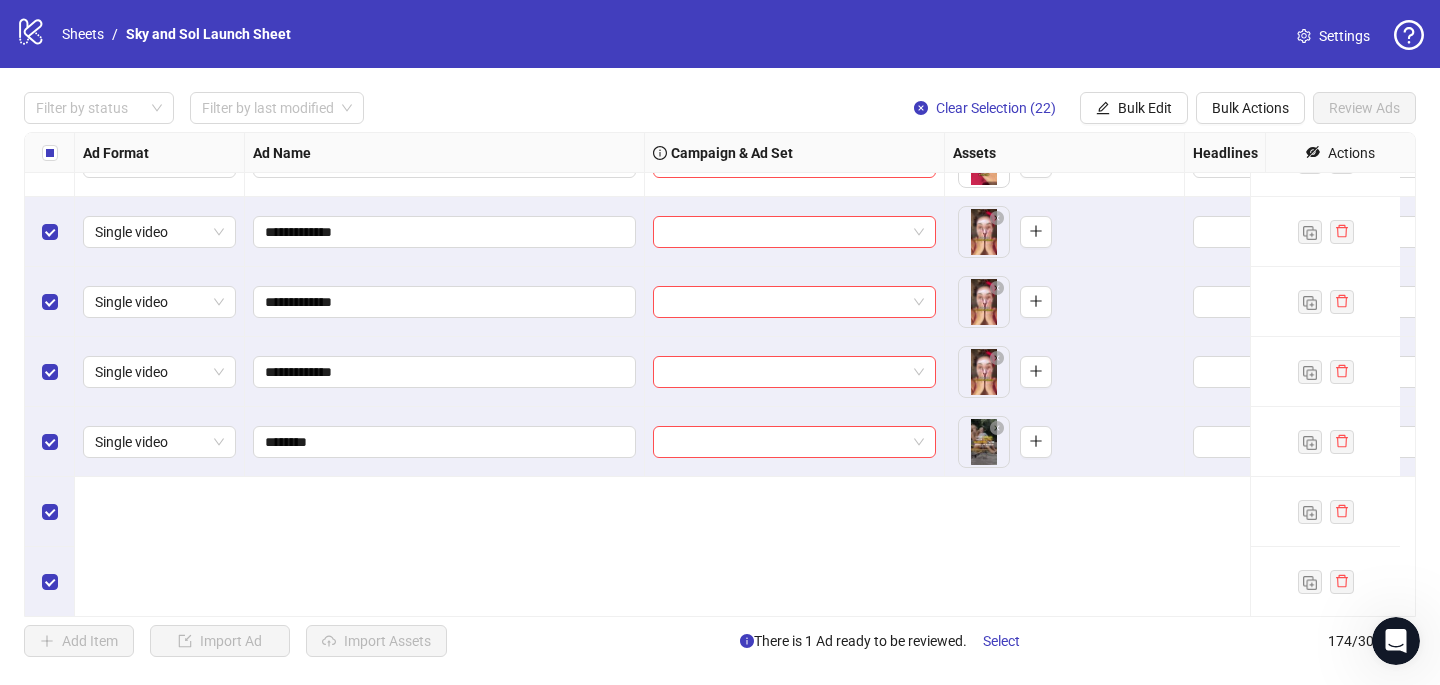 scroll, scrollTop: 10398, scrollLeft: 0, axis: vertical 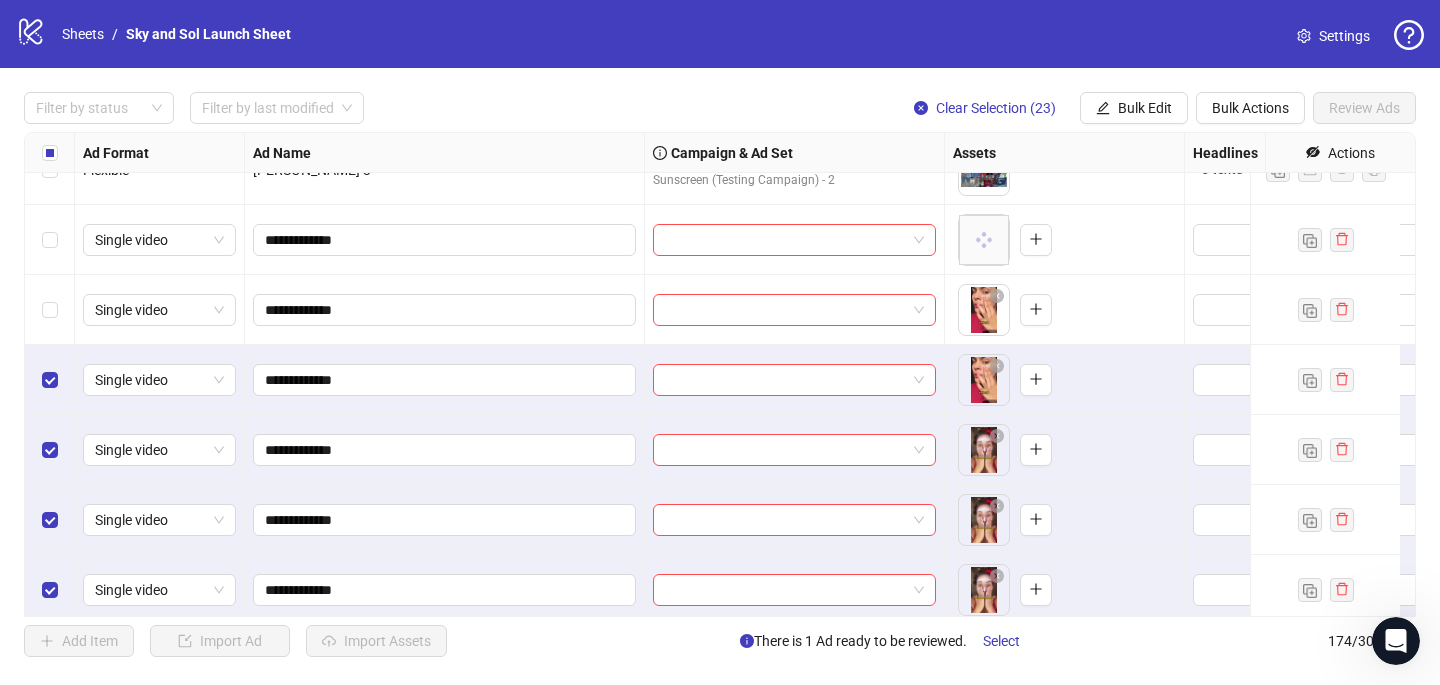 click at bounding box center (50, 310) 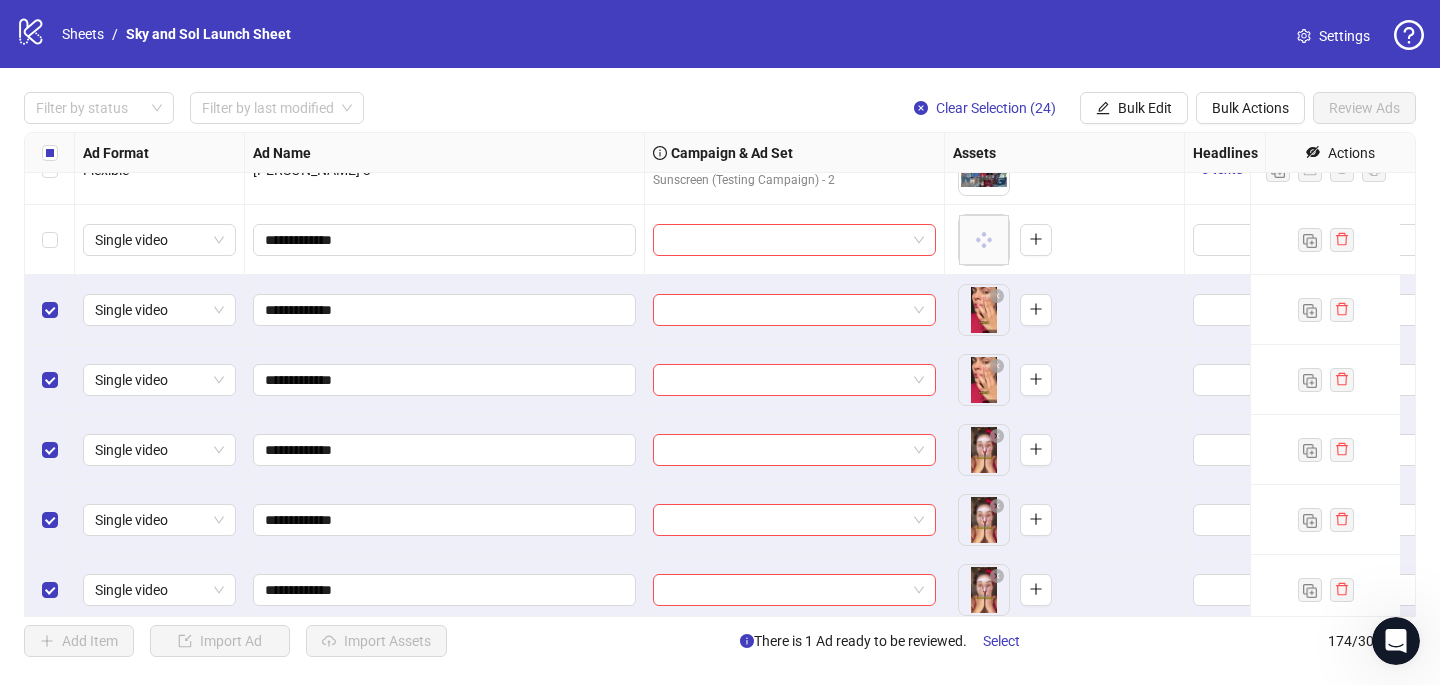 click at bounding box center [50, 240] 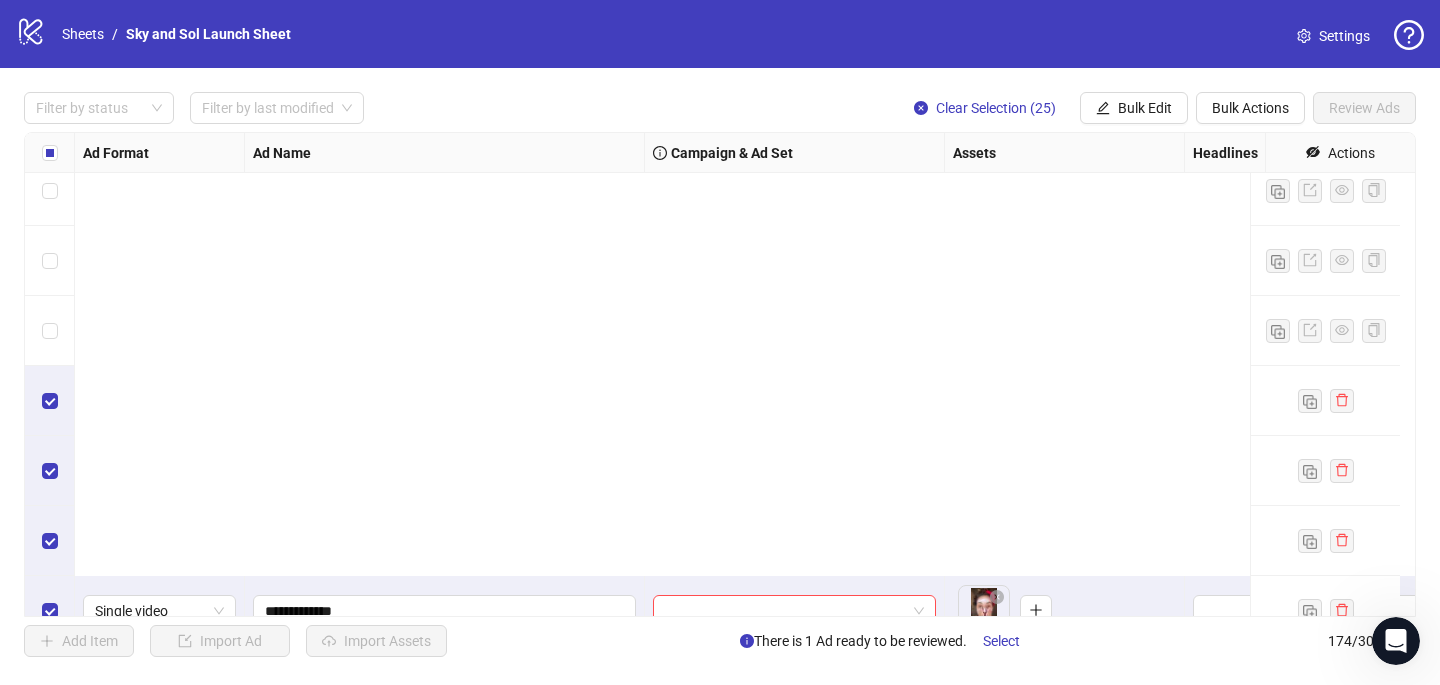 scroll, scrollTop: 11752, scrollLeft: 0, axis: vertical 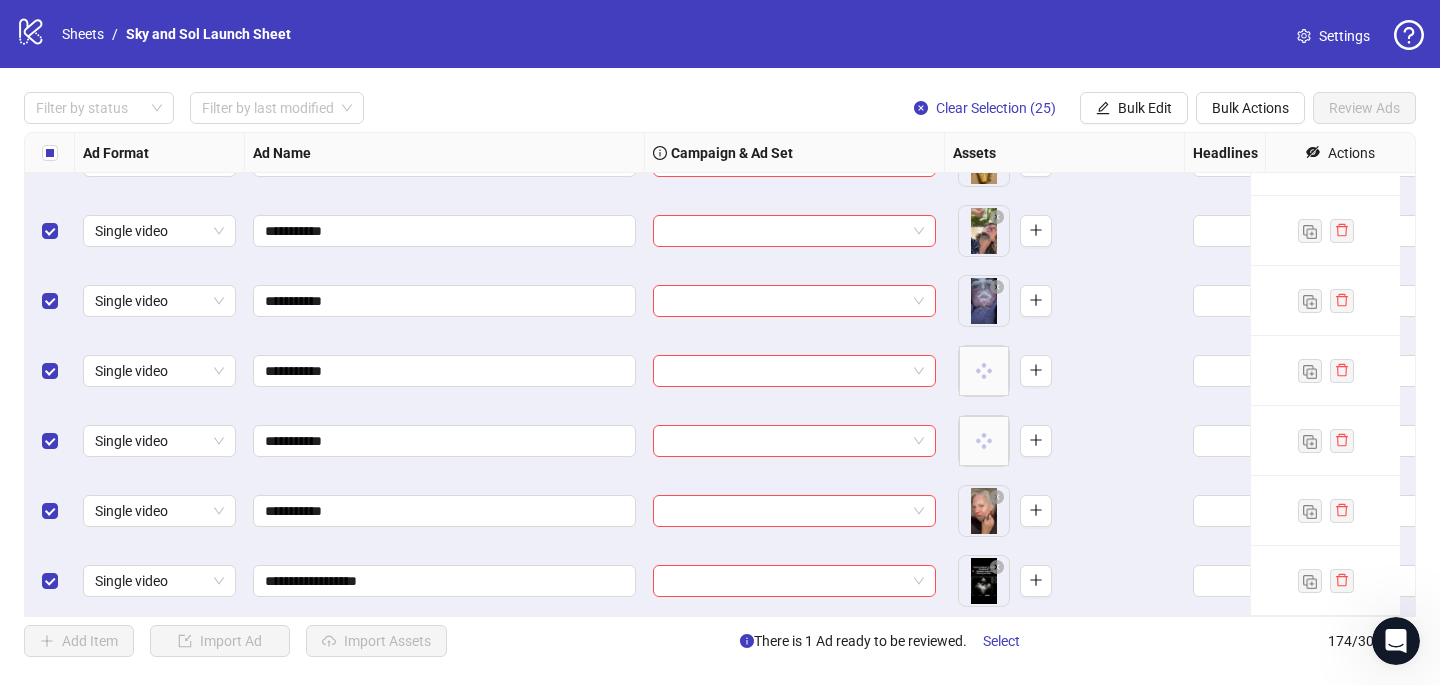 drag, startPoint x: 1137, startPoint y: 93, endPoint x: 1138, endPoint y: 156, distance: 63.007935 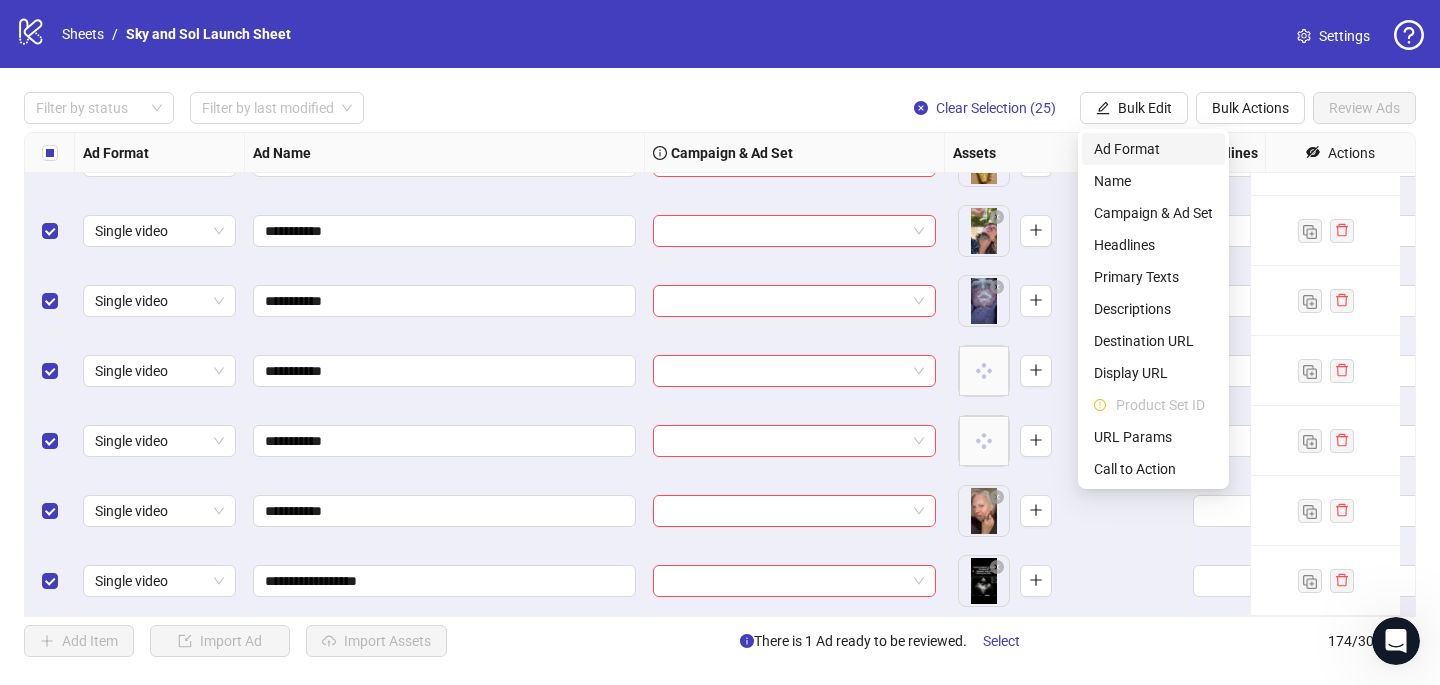 click on "Ad Format" at bounding box center [1153, 149] 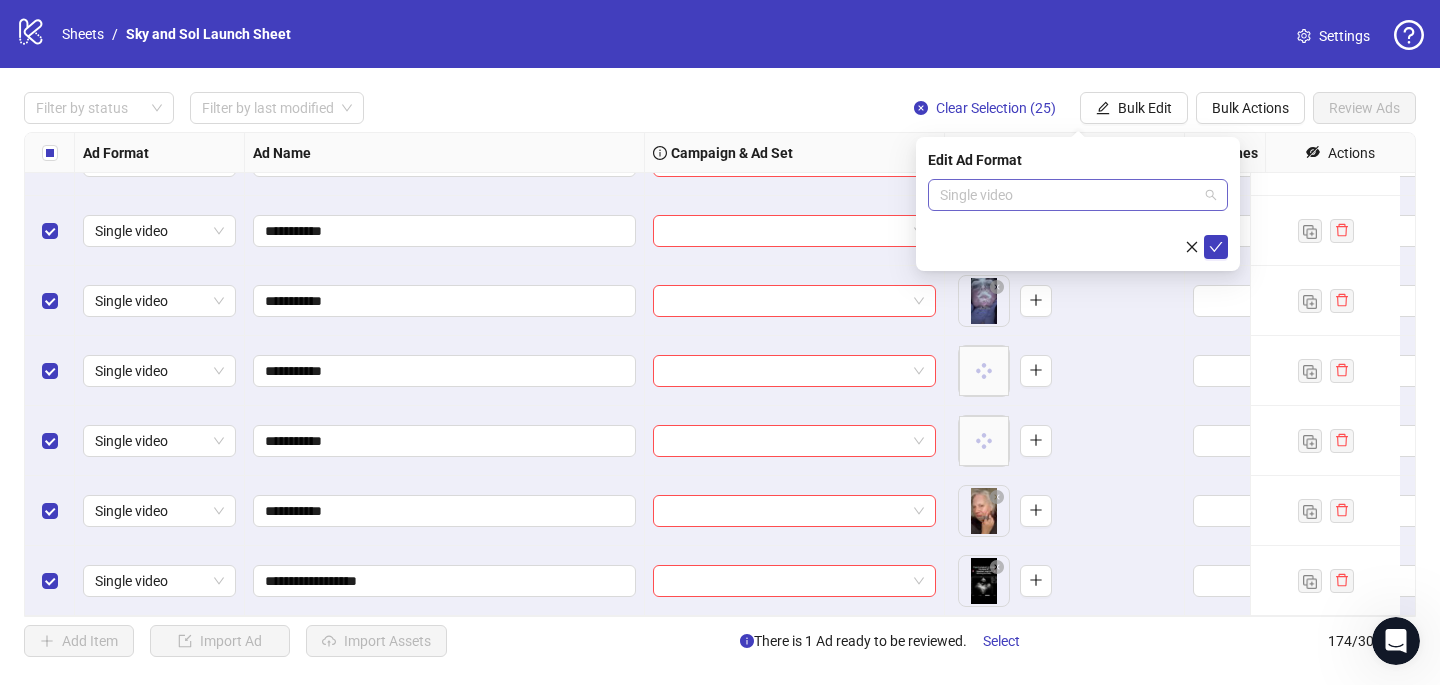 click on "Single video" at bounding box center [1078, 195] 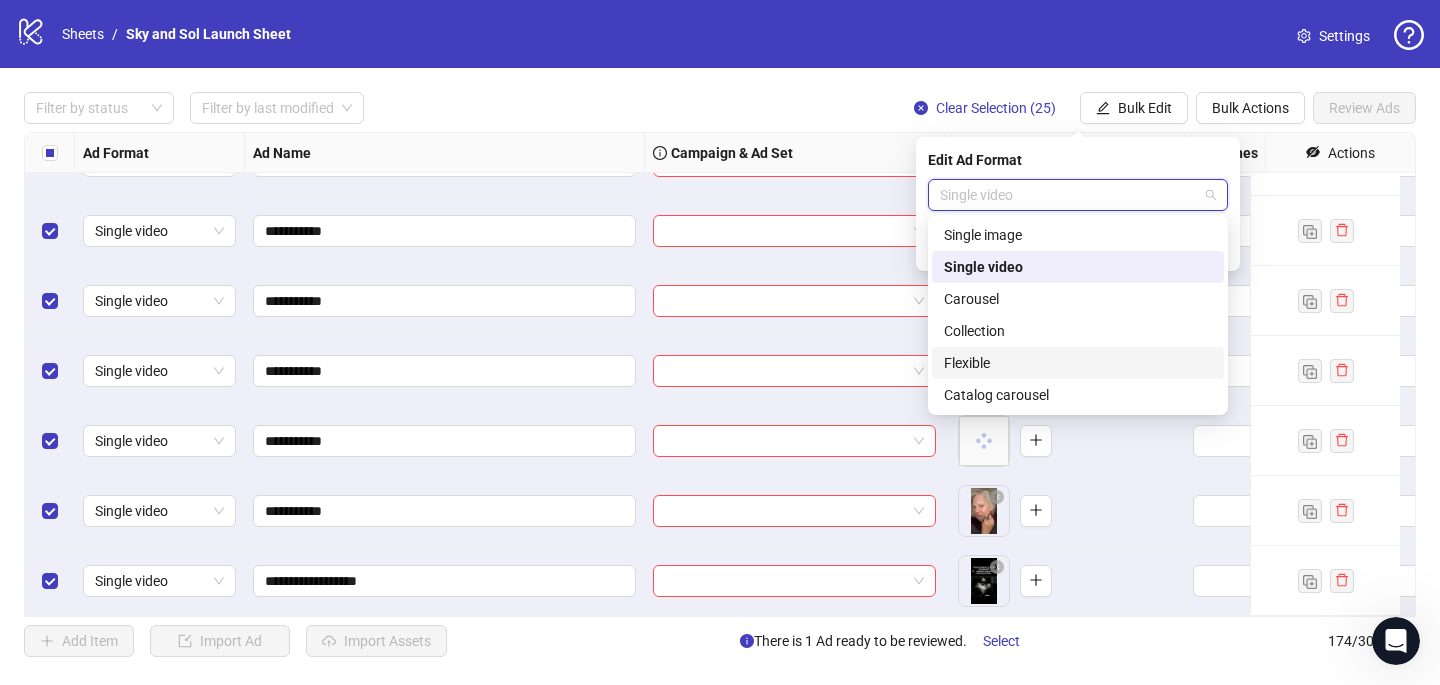 click on "Flexible" at bounding box center (1078, 363) 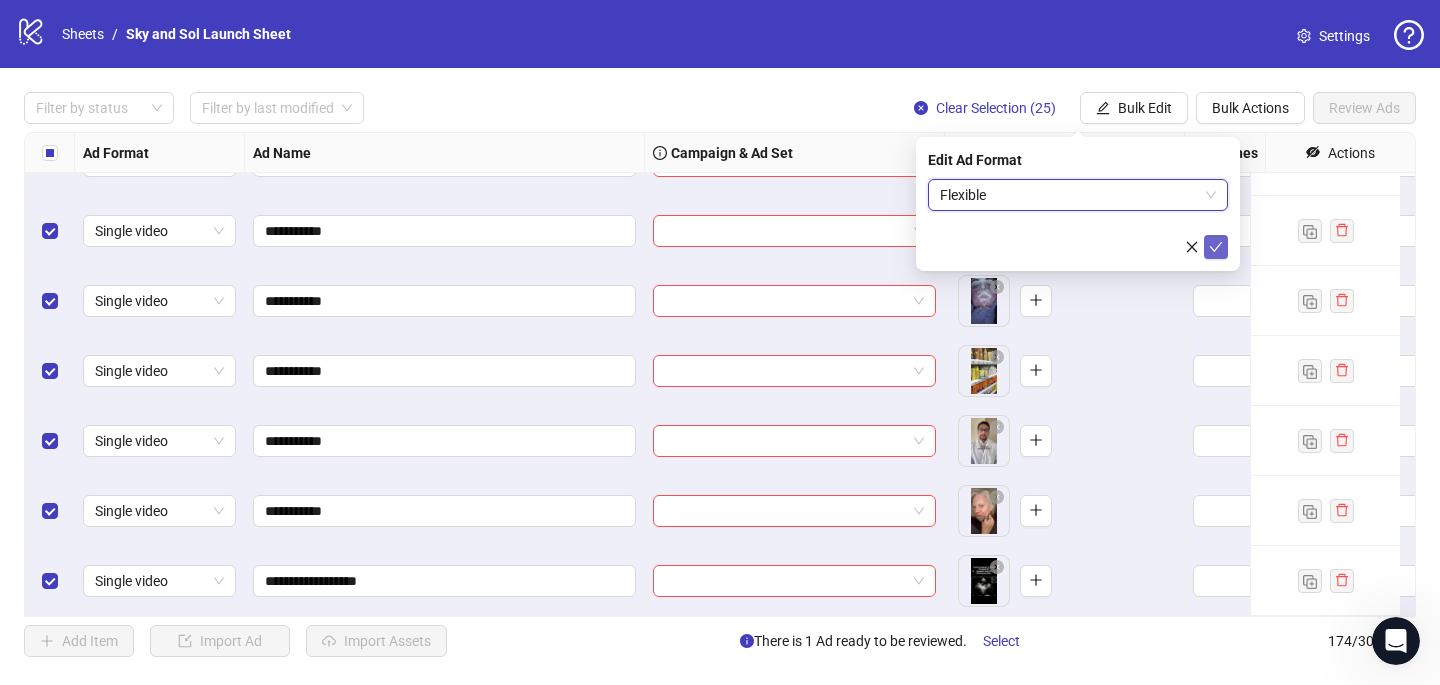 click 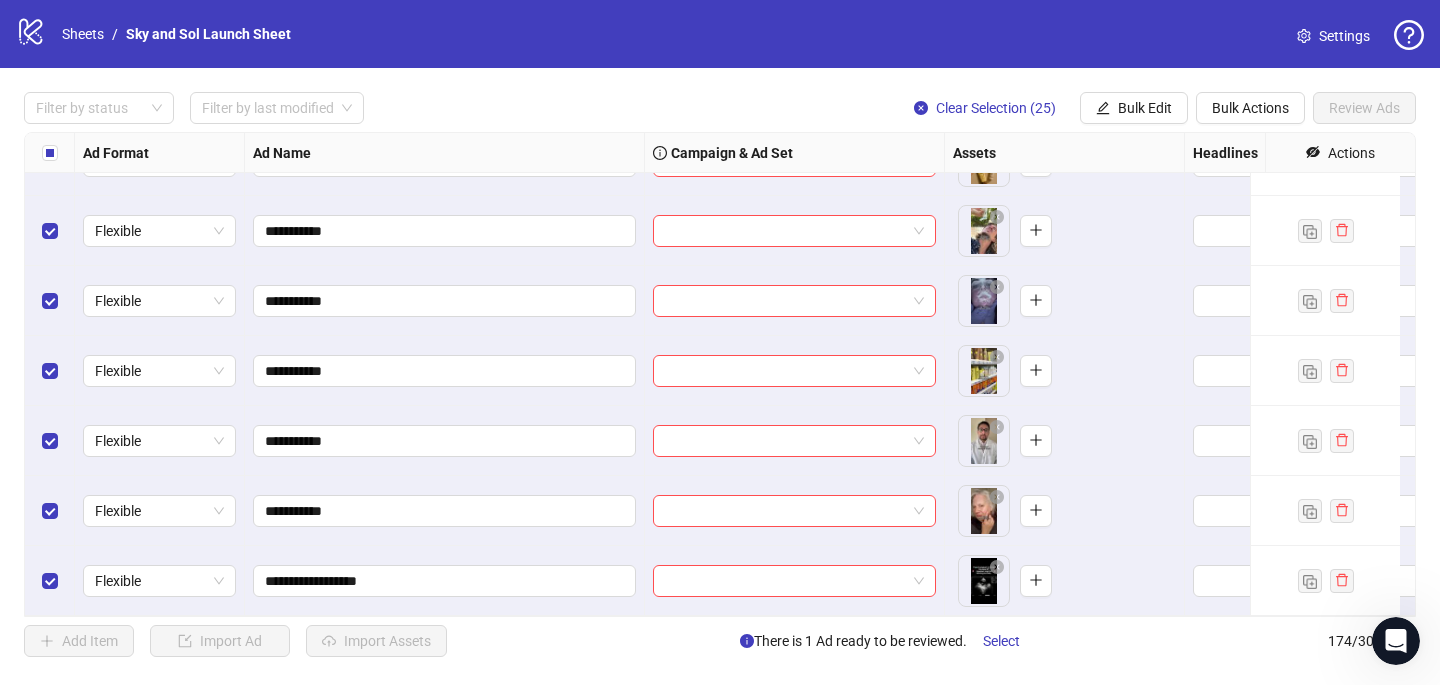 drag, startPoint x: 1154, startPoint y: 100, endPoint x: 1156, endPoint y: 152, distance: 52.03845 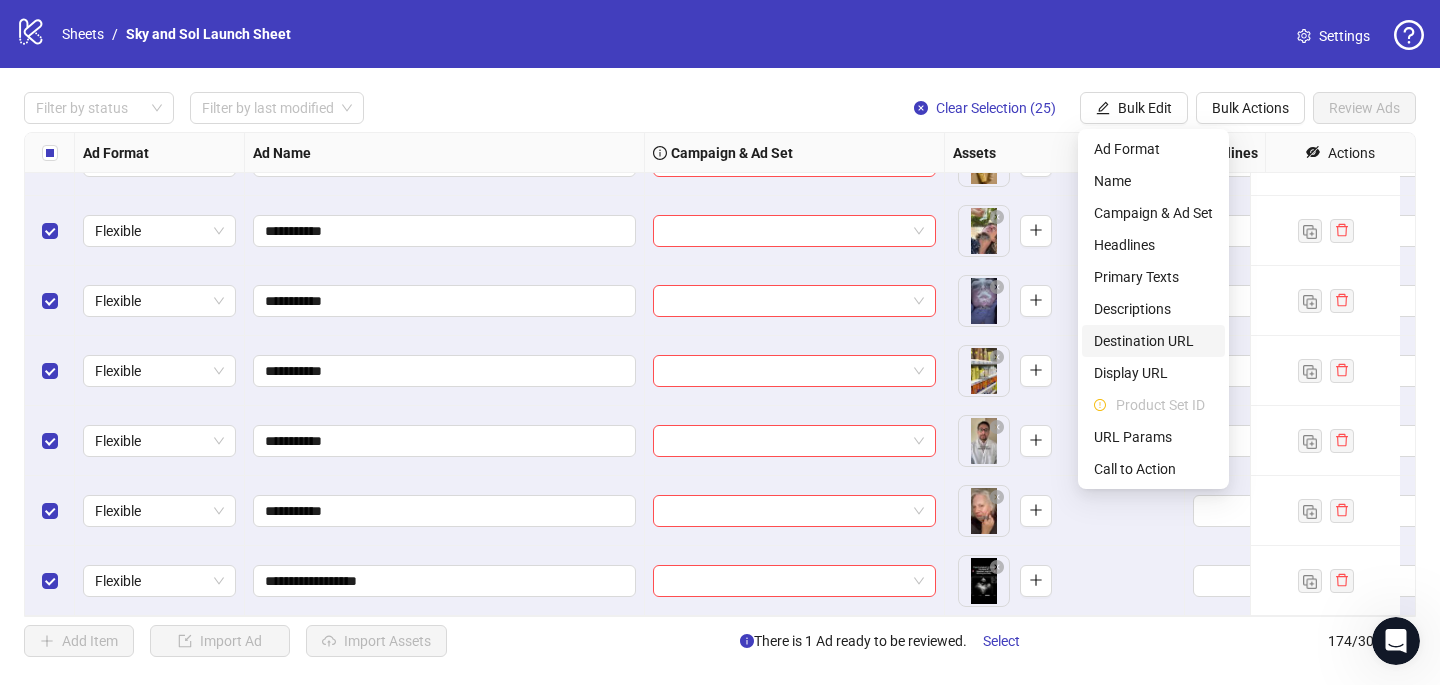 click on "Destination URL" at bounding box center (1153, 341) 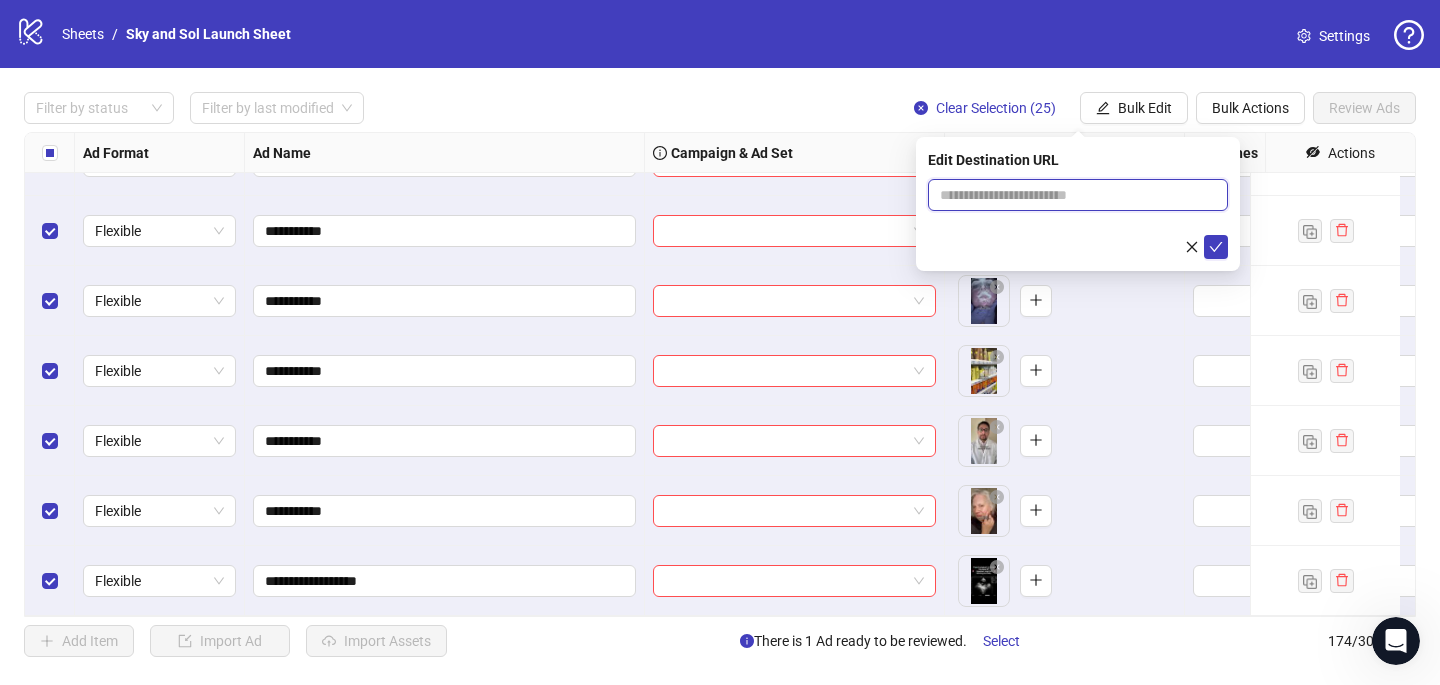 click at bounding box center [1070, 195] 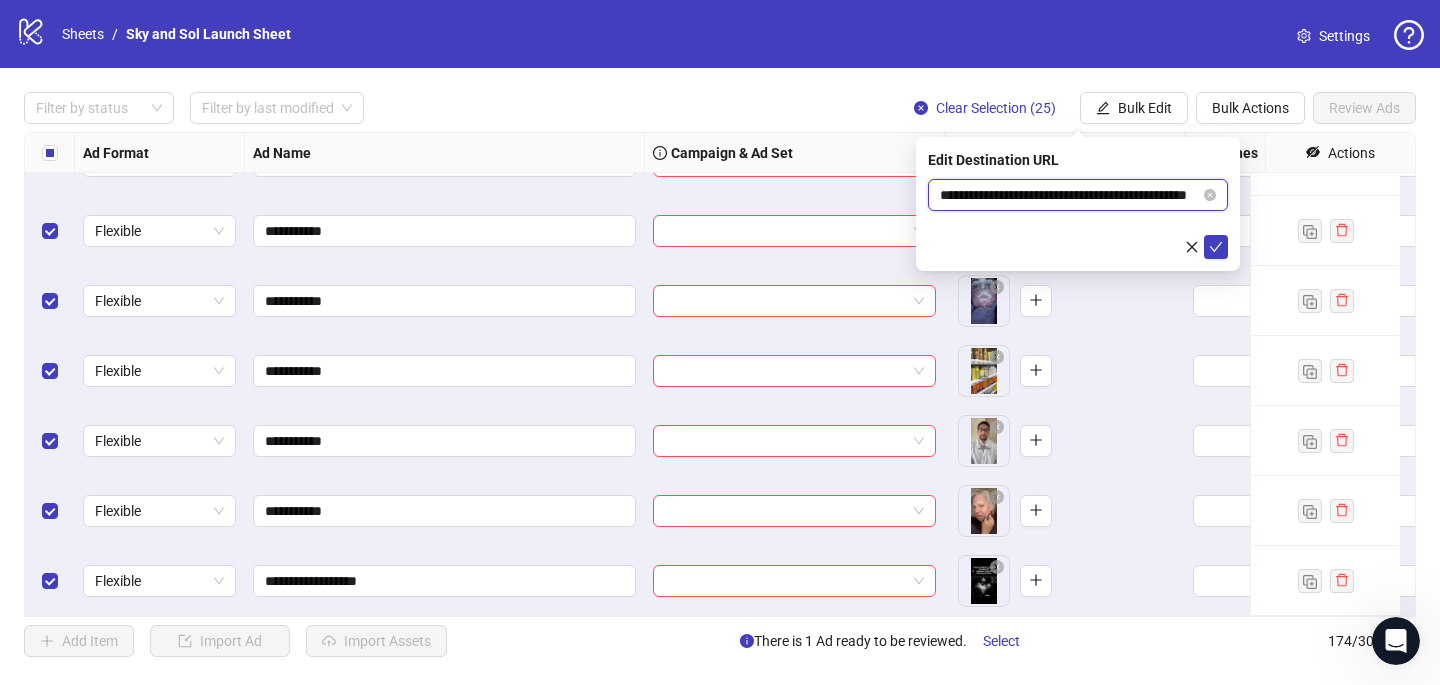scroll, scrollTop: 0, scrollLeft: 72, axis: horizontal 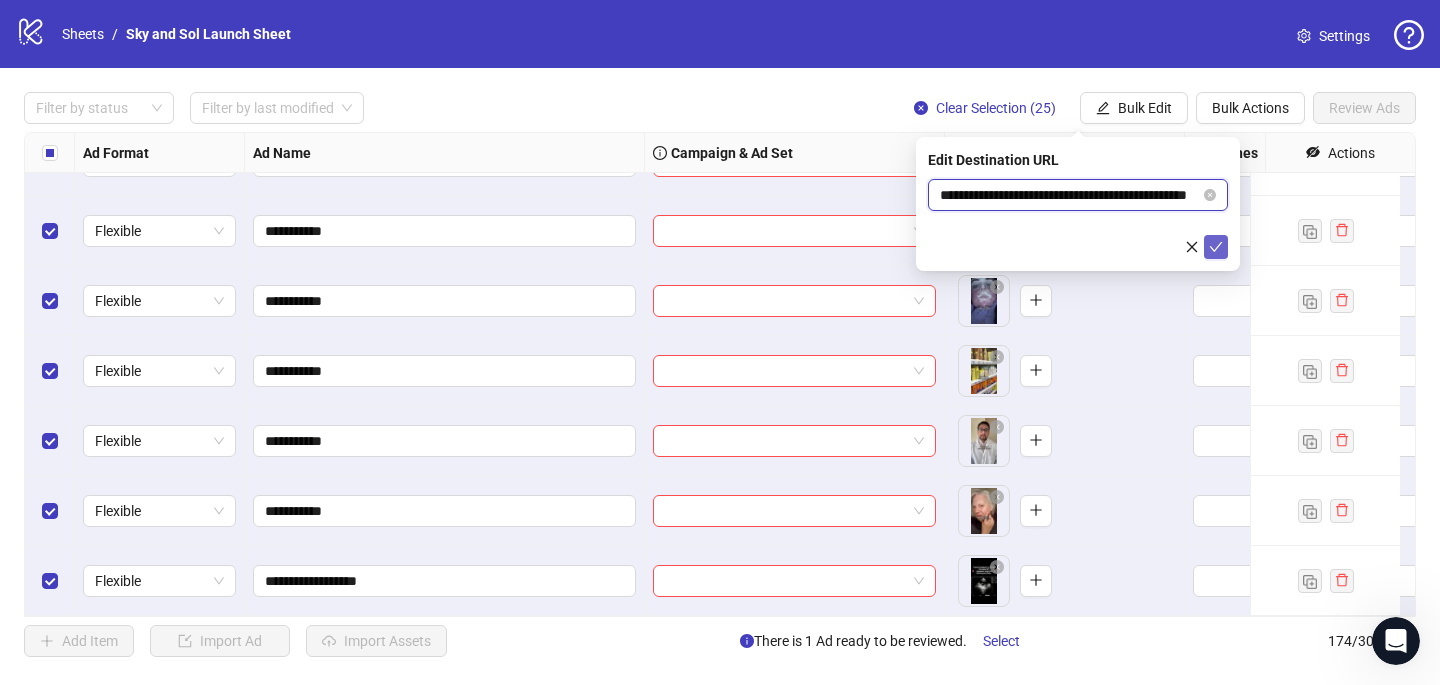 type on "**********" 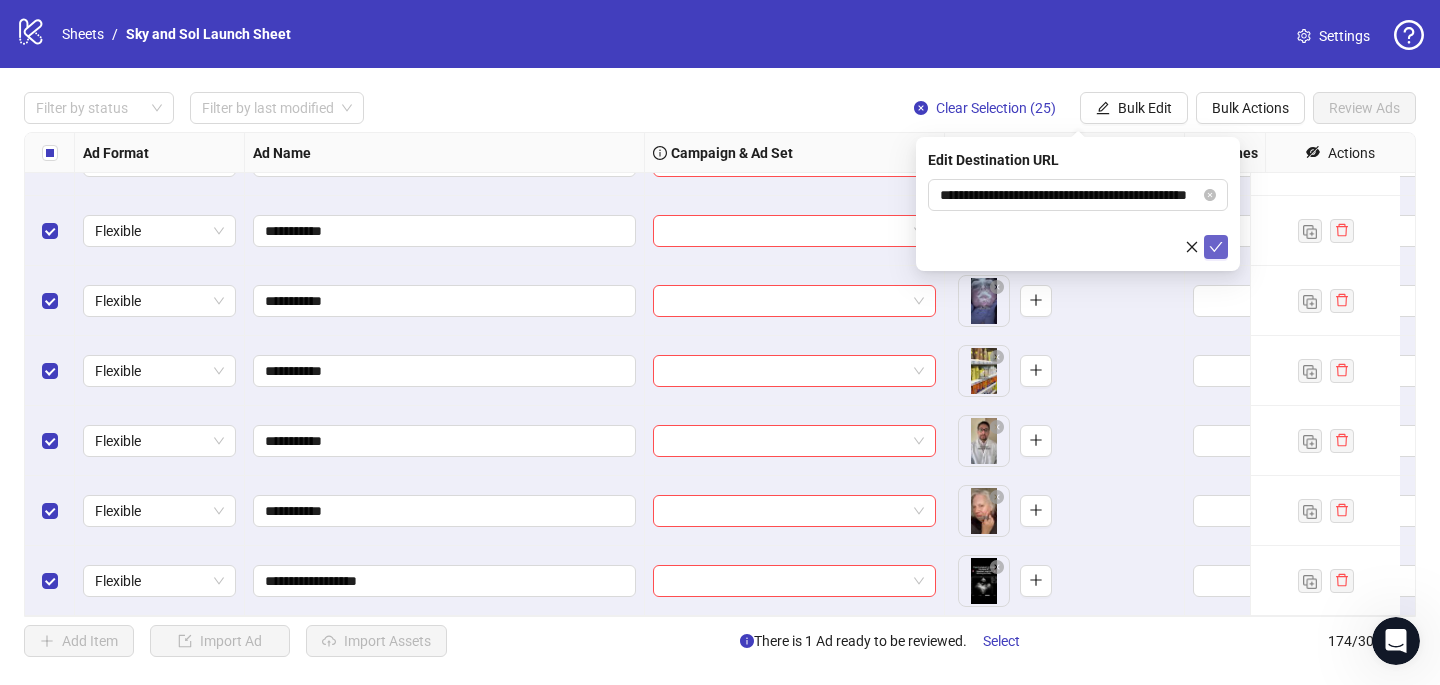 click 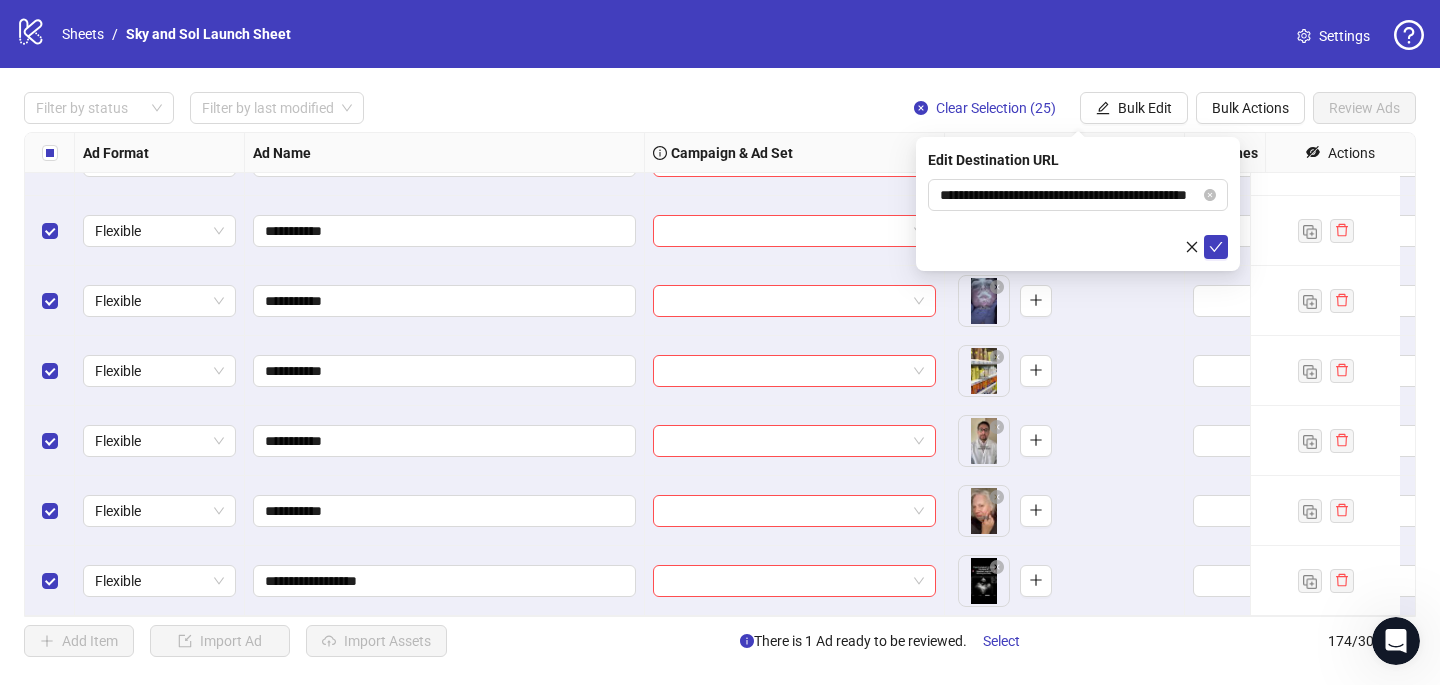 scroll, scrollTop: 0, scrollLeft: 0, axis: both 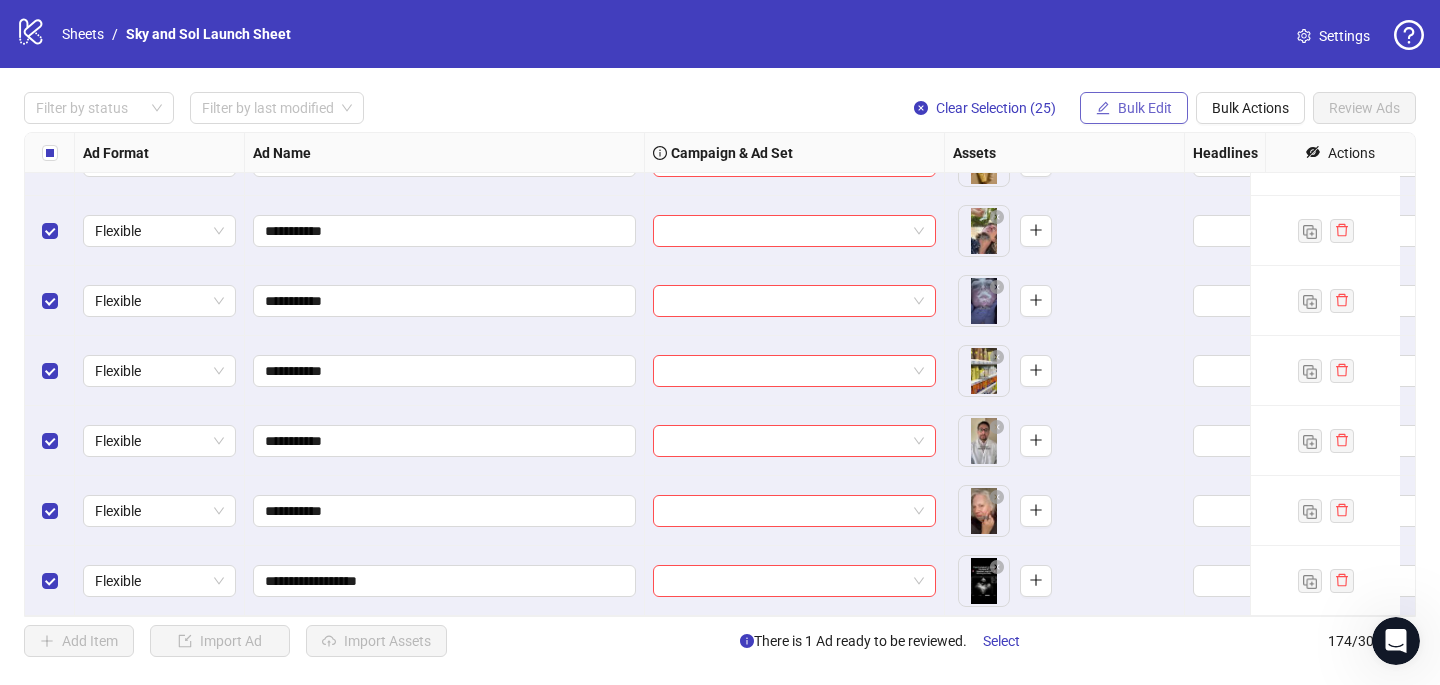click on "Bulk Edit" at bounding box center (1145, 108) 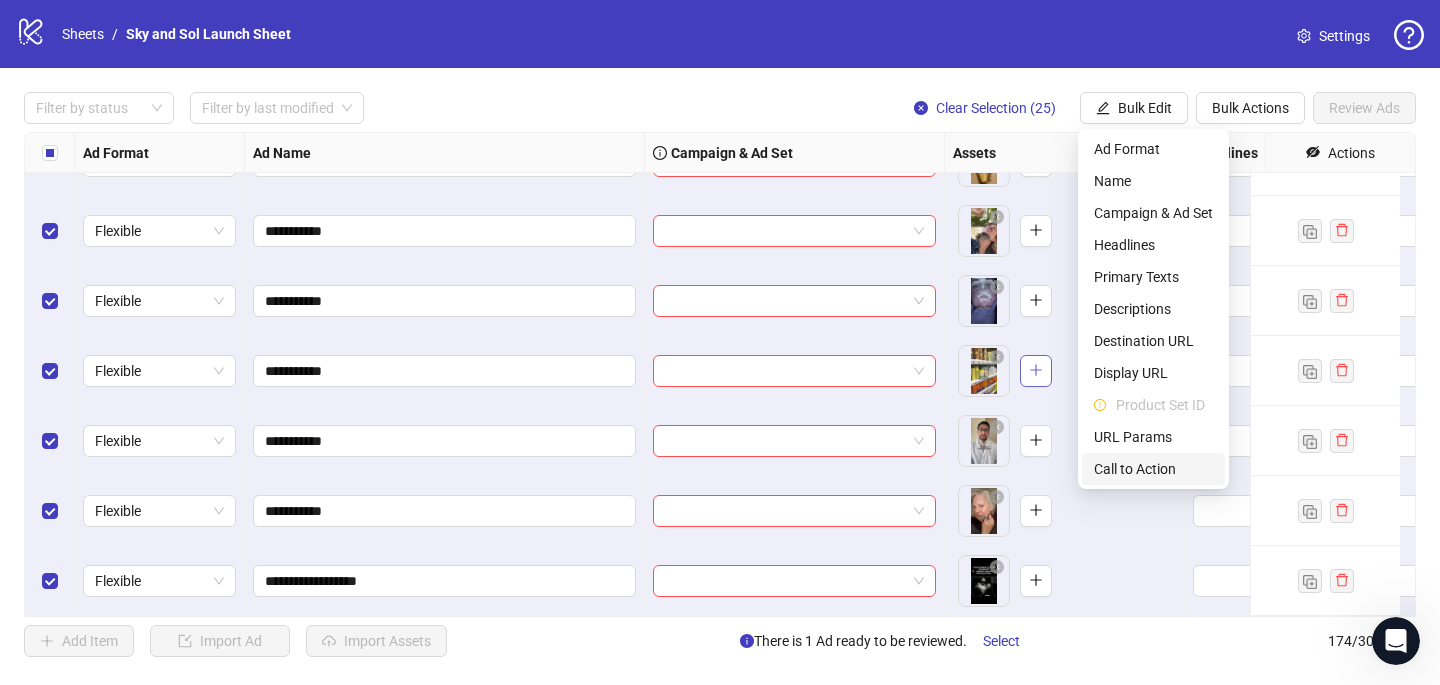 click on "Call to Action" at bounding box center [1153, 469] 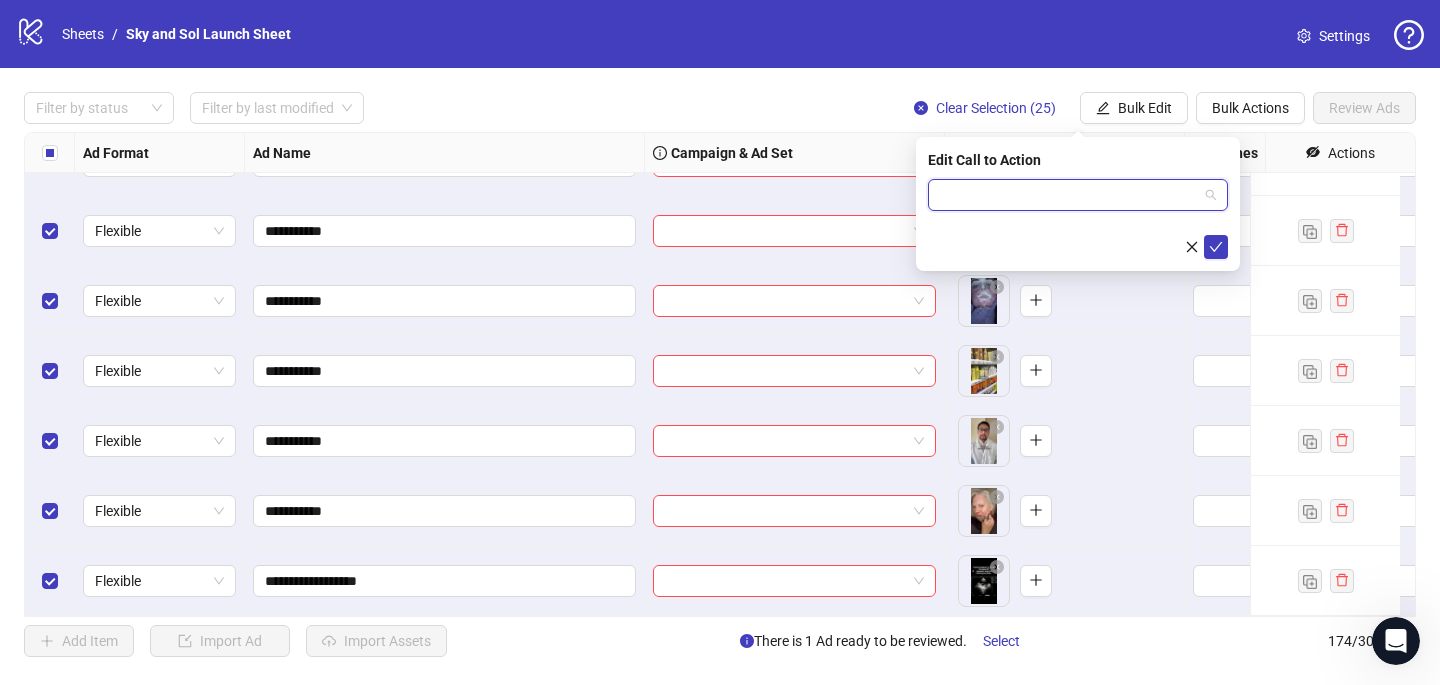 click at bounding box center (1069, 195) 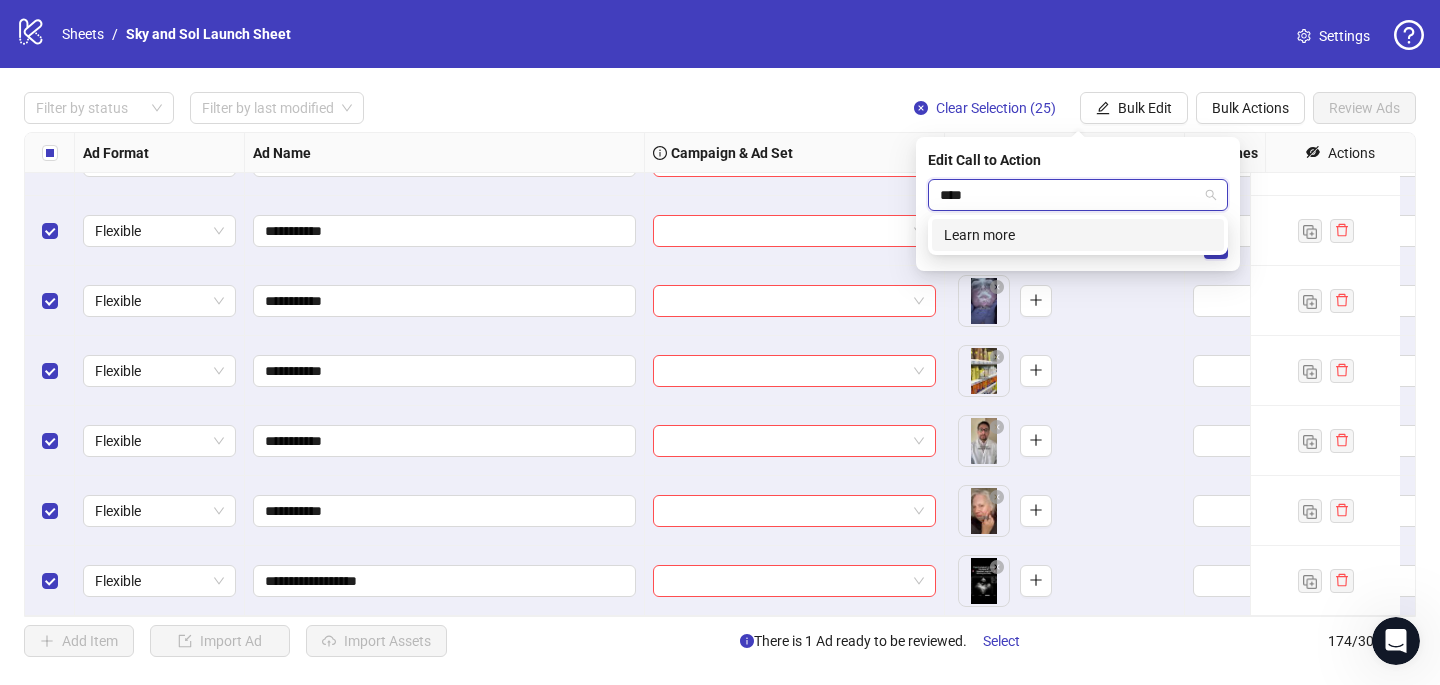 type on "*****" 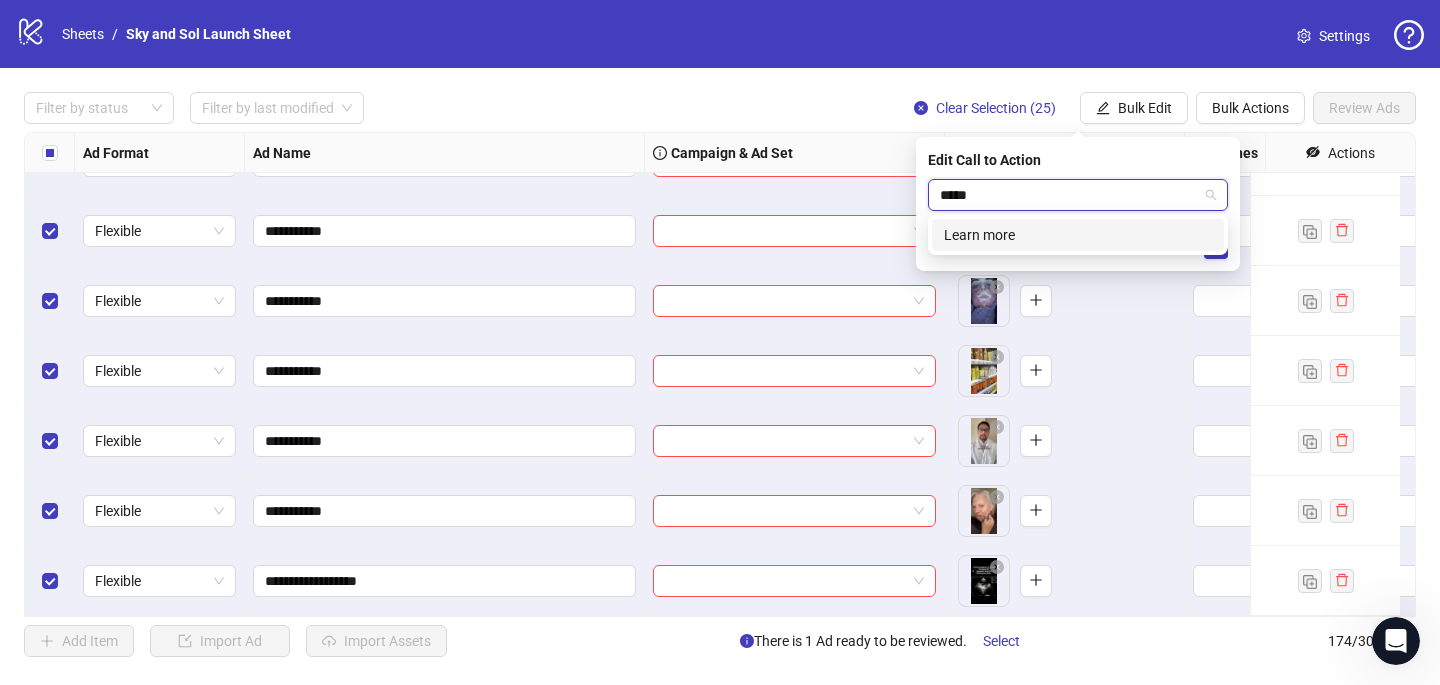 type 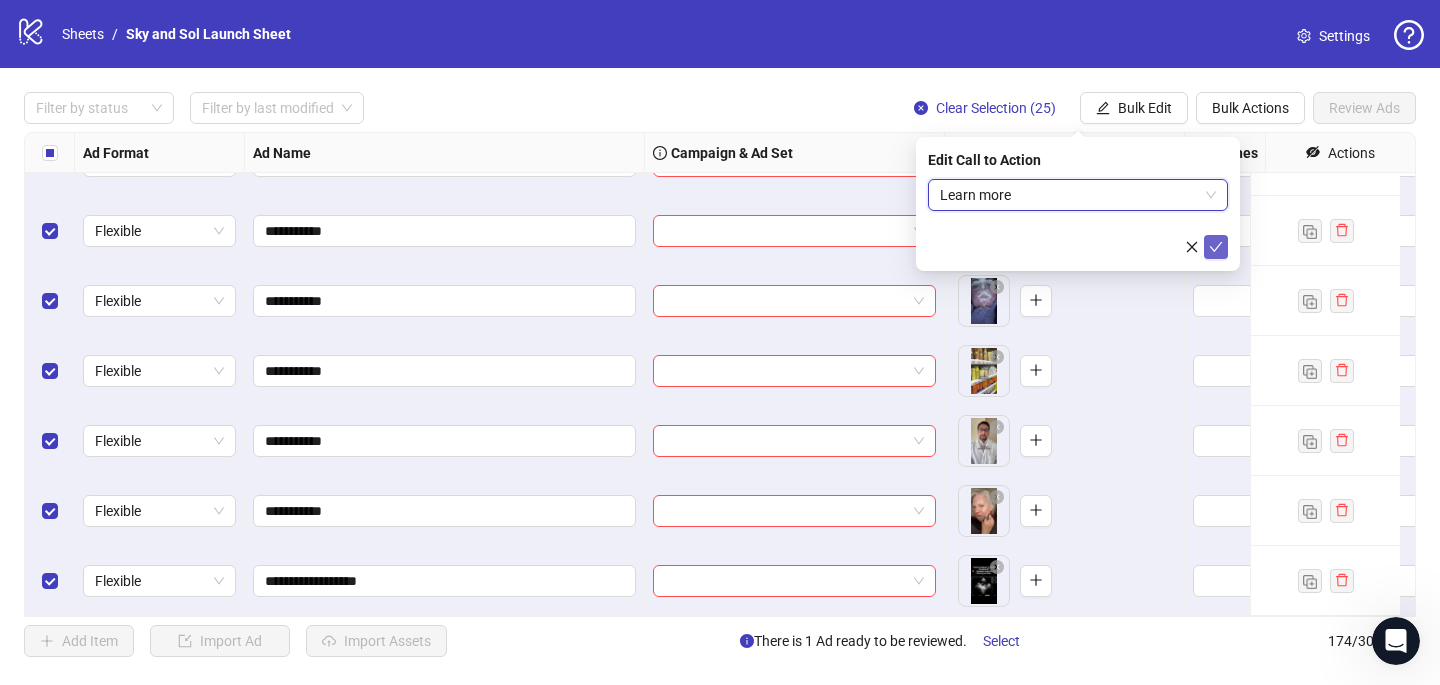 click 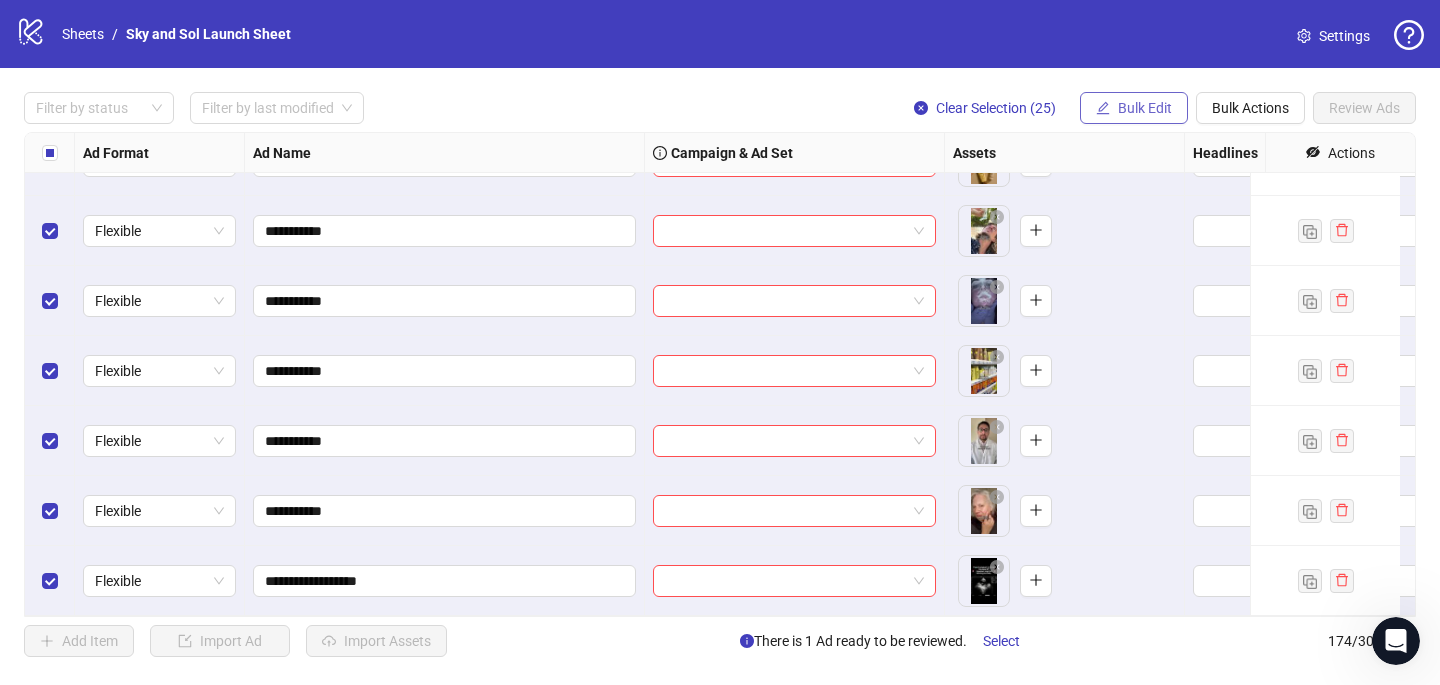 click on "Bulk Edit" at bounding box center (1145, 108) 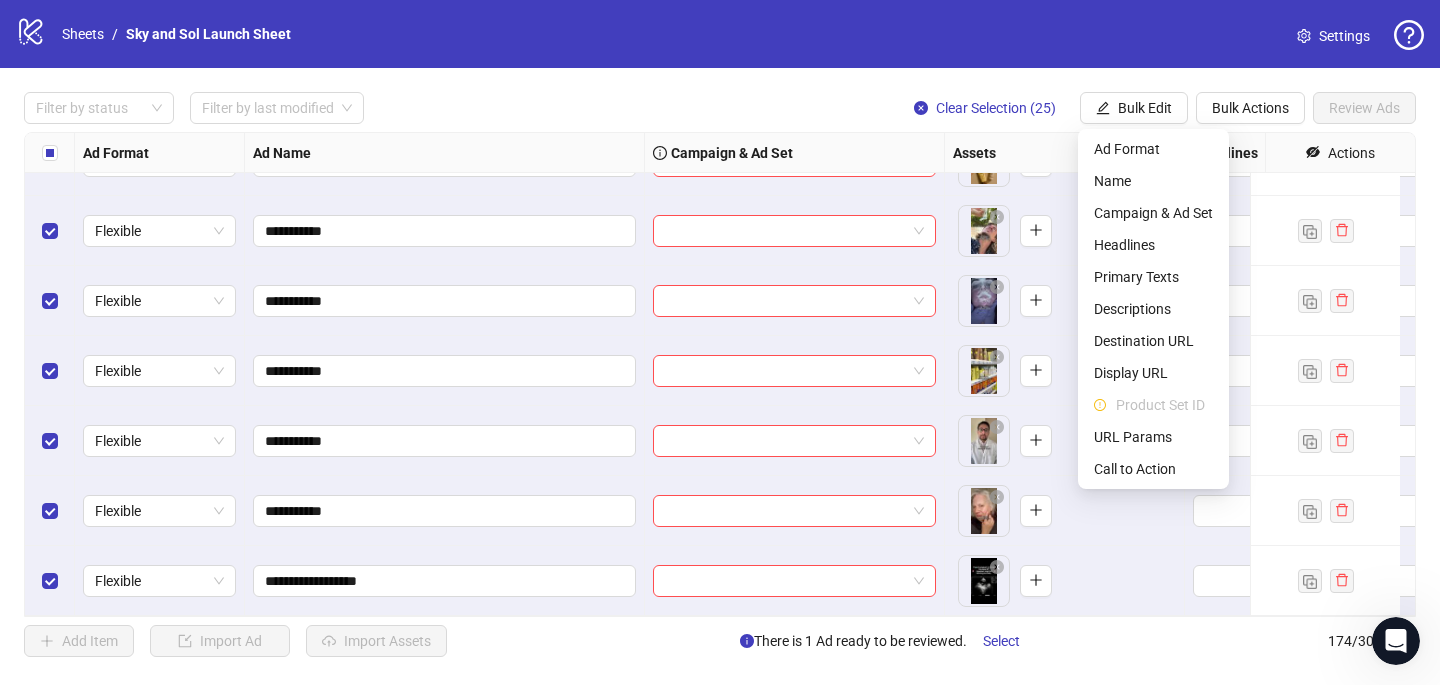 click on "Filter by status Filter by last modified Clear Selection (25) Bulk Edit Bulk Actions Review Ads" at bounding box center (720, 108) 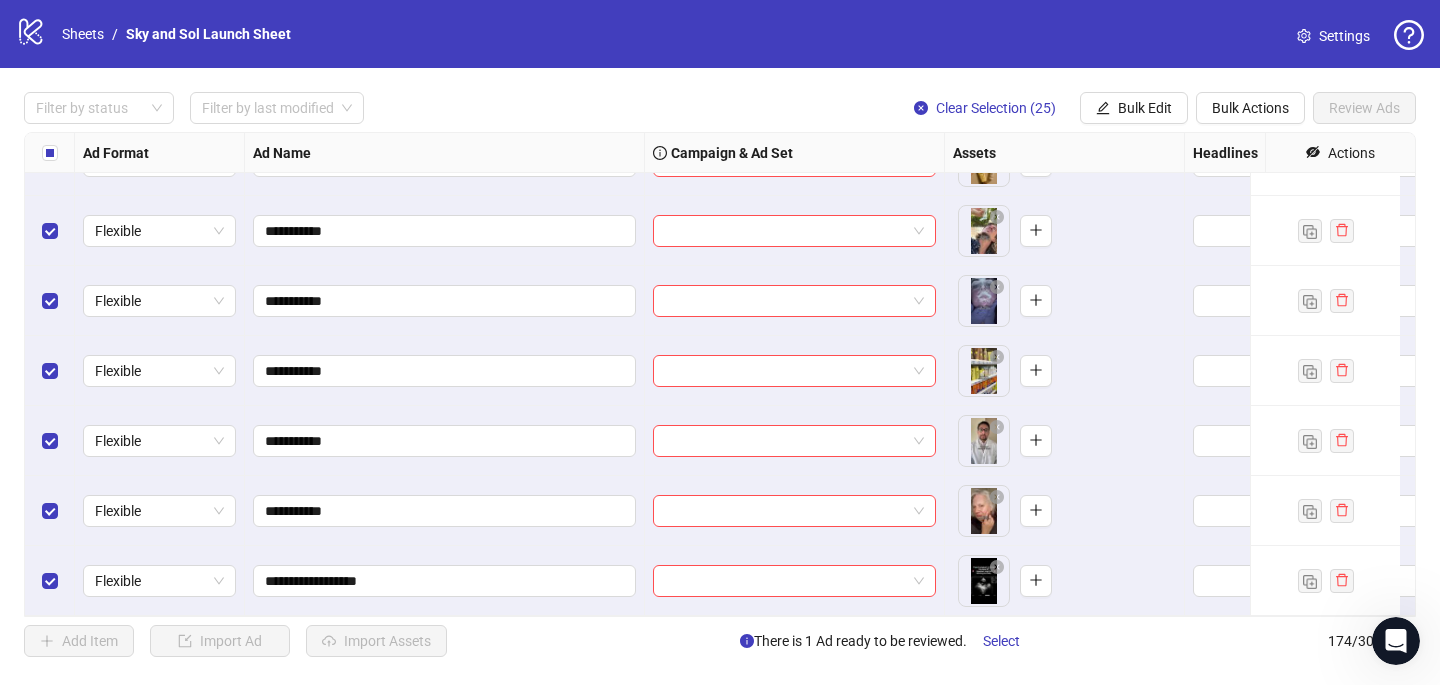 click at bounding box center (50, 153) 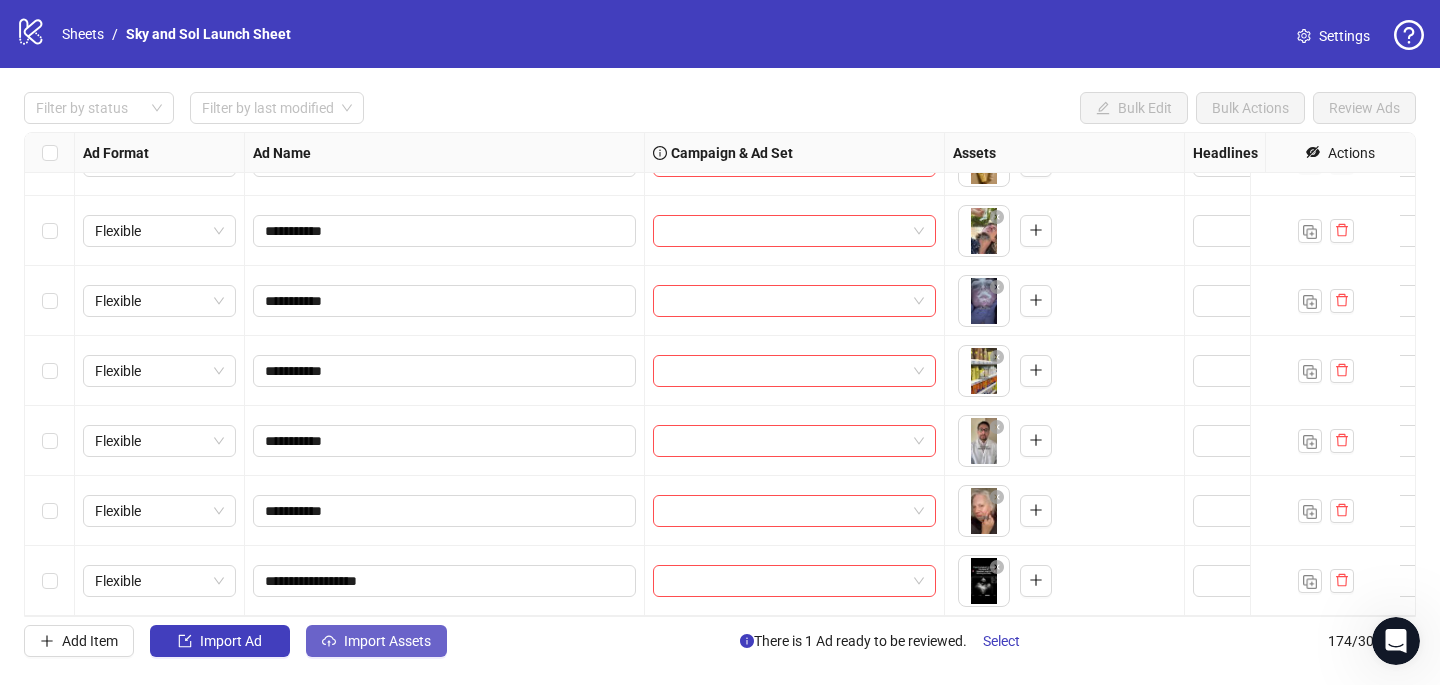 click on "Import Assets" at bounding box center (387, 641) 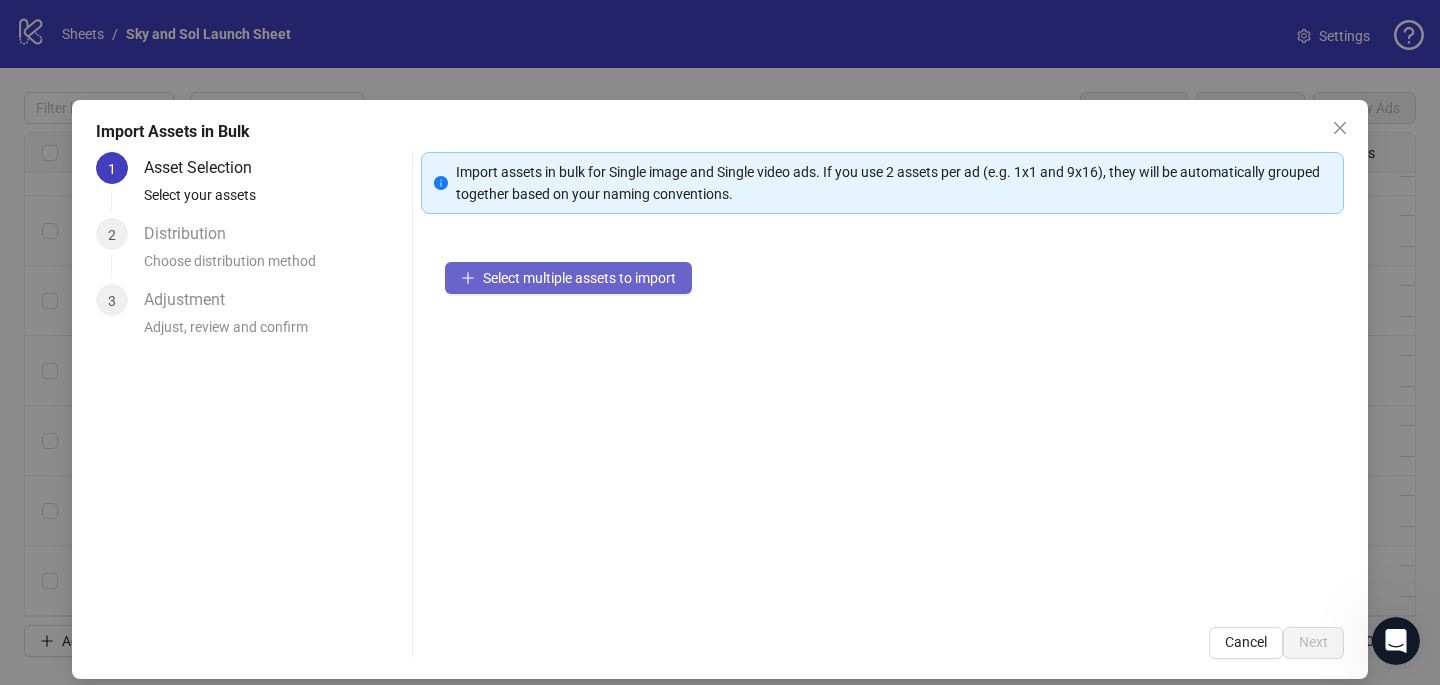click on "Select multiple assets to import" at bounding box center [568, 278] 